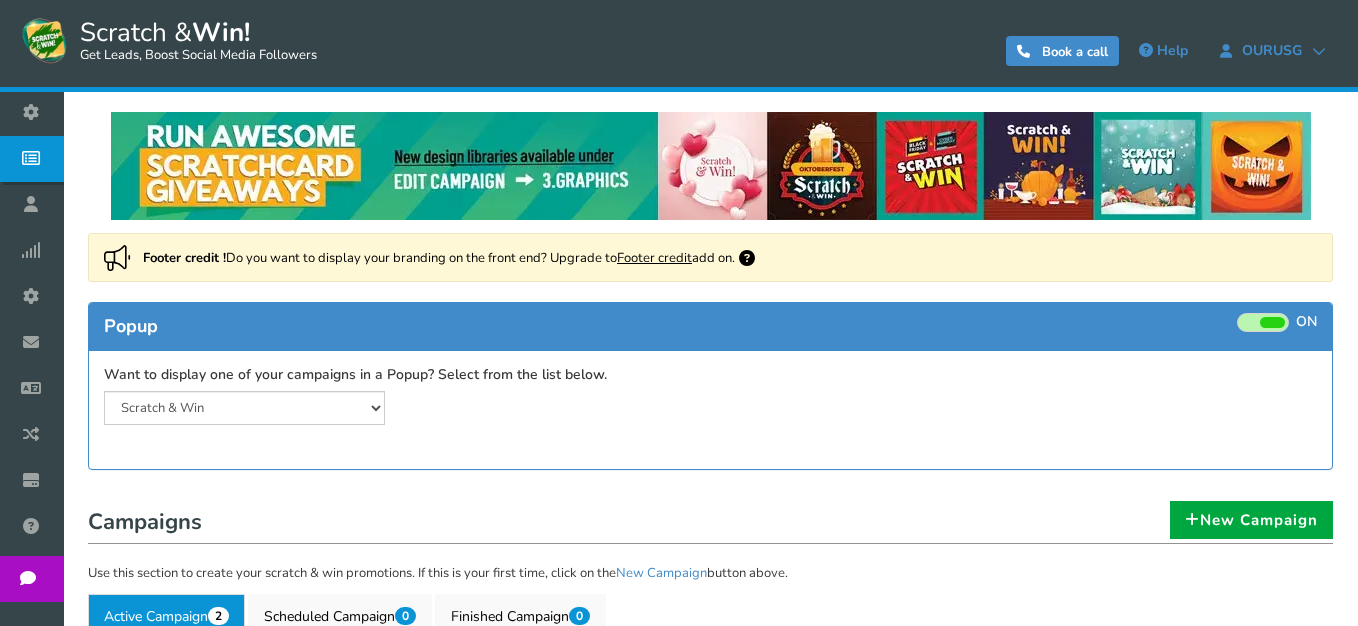 select on "20989" 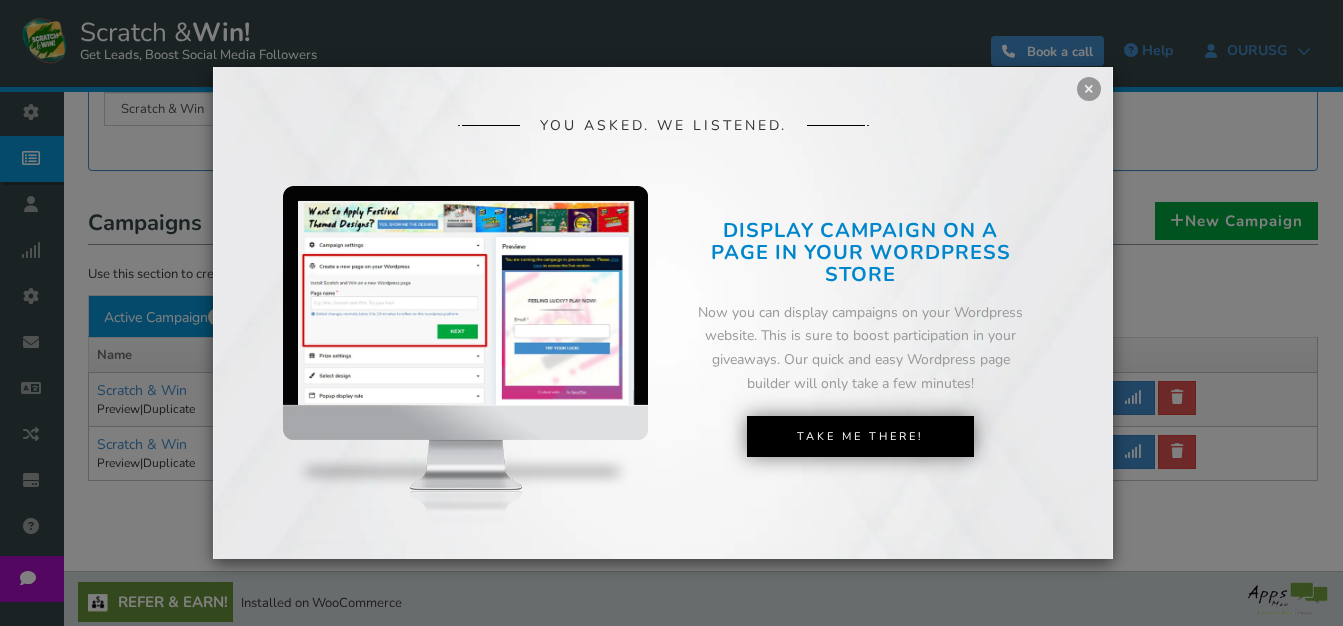 scroll, scrollTop: 300, scrollLeft: 0, axis: vertical 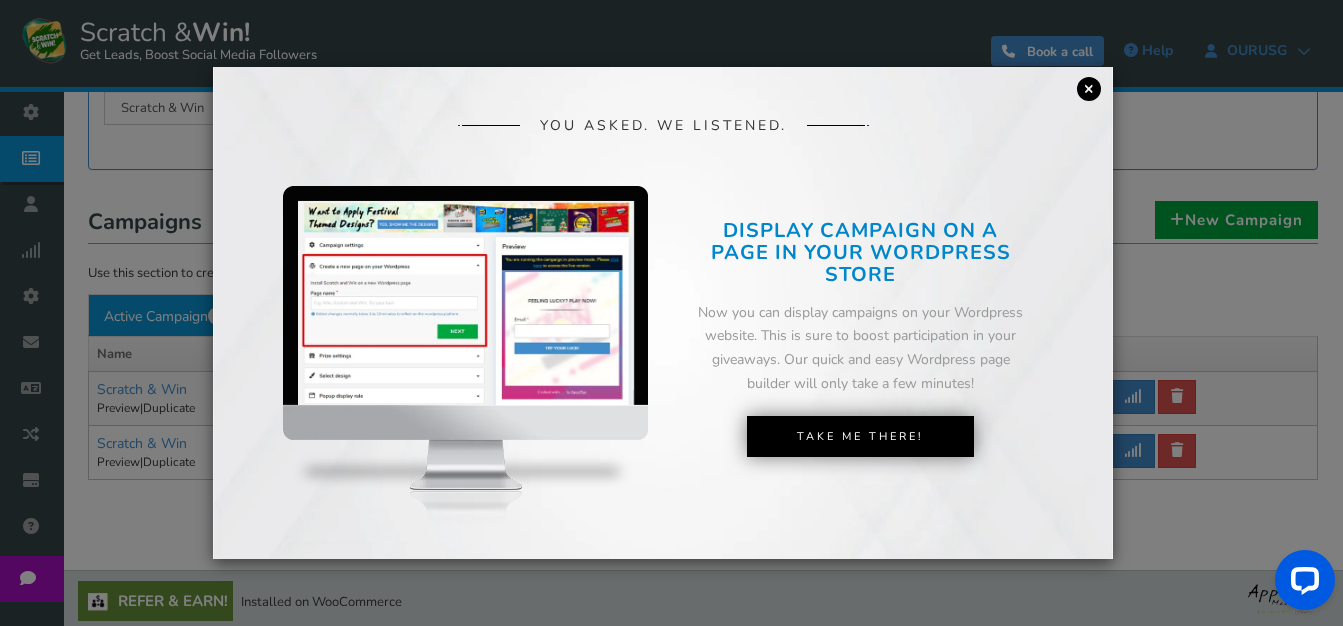 click on "×" at bounding box center [1089, 89] 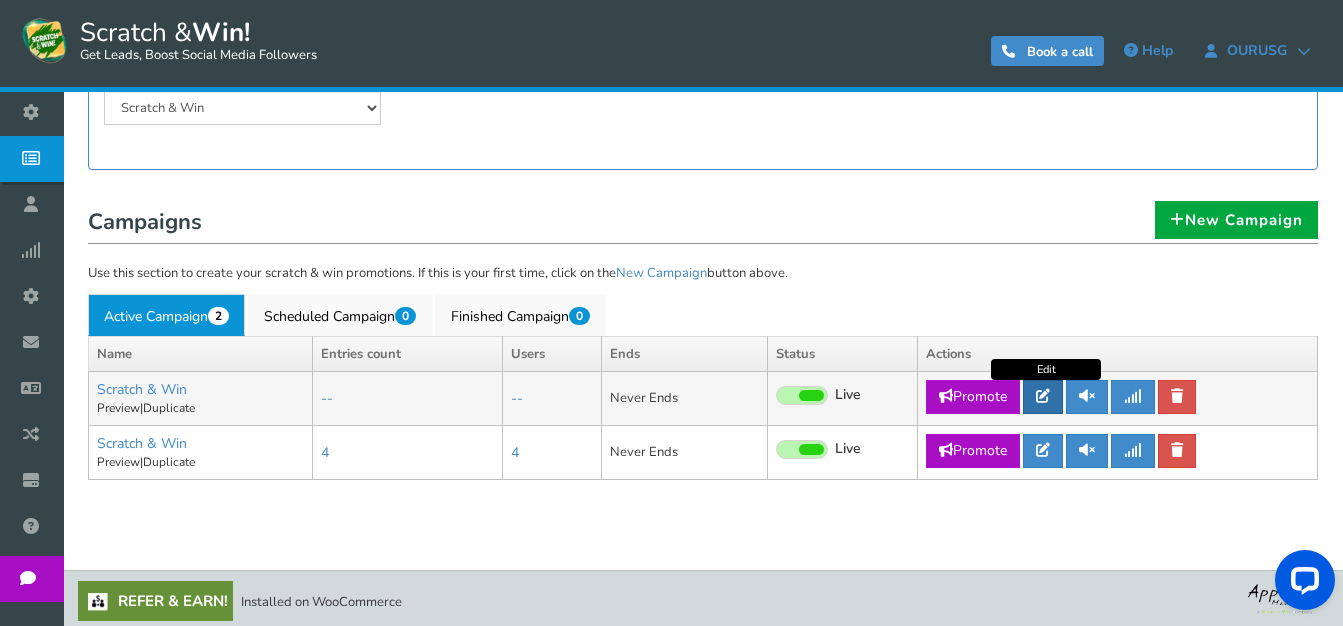 click at bounding box center [1043, 396] 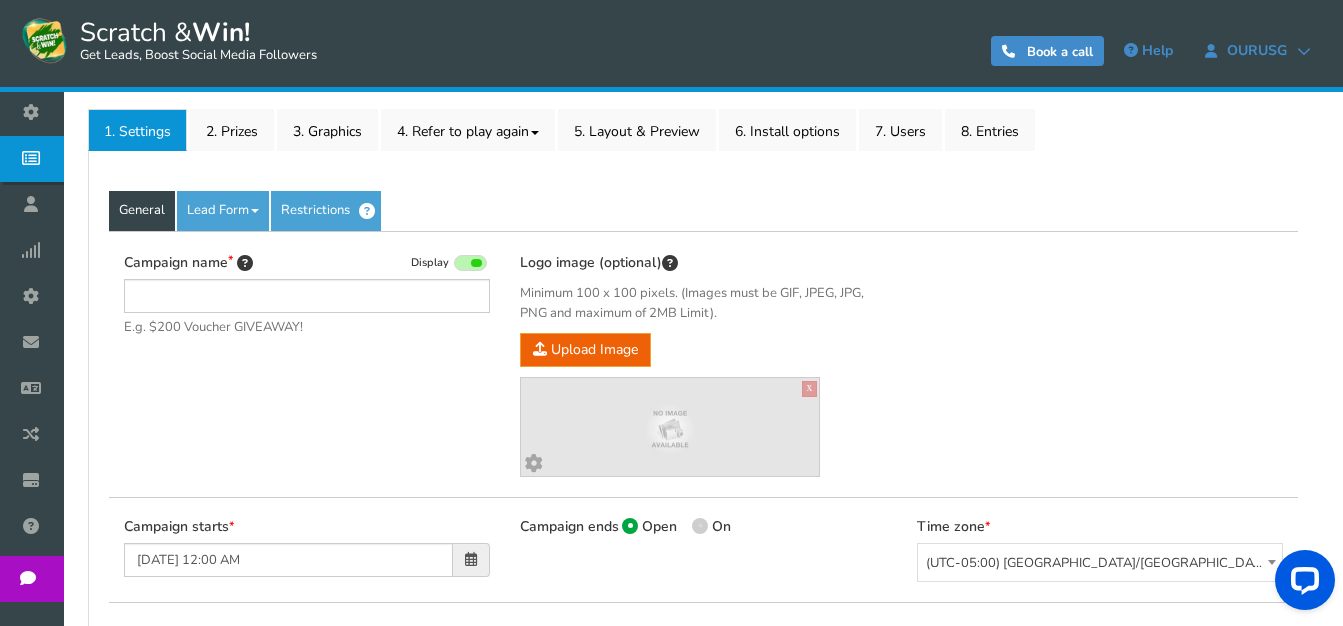 scroll, scrollTop: 0, scrollLeft: 0, axis: both 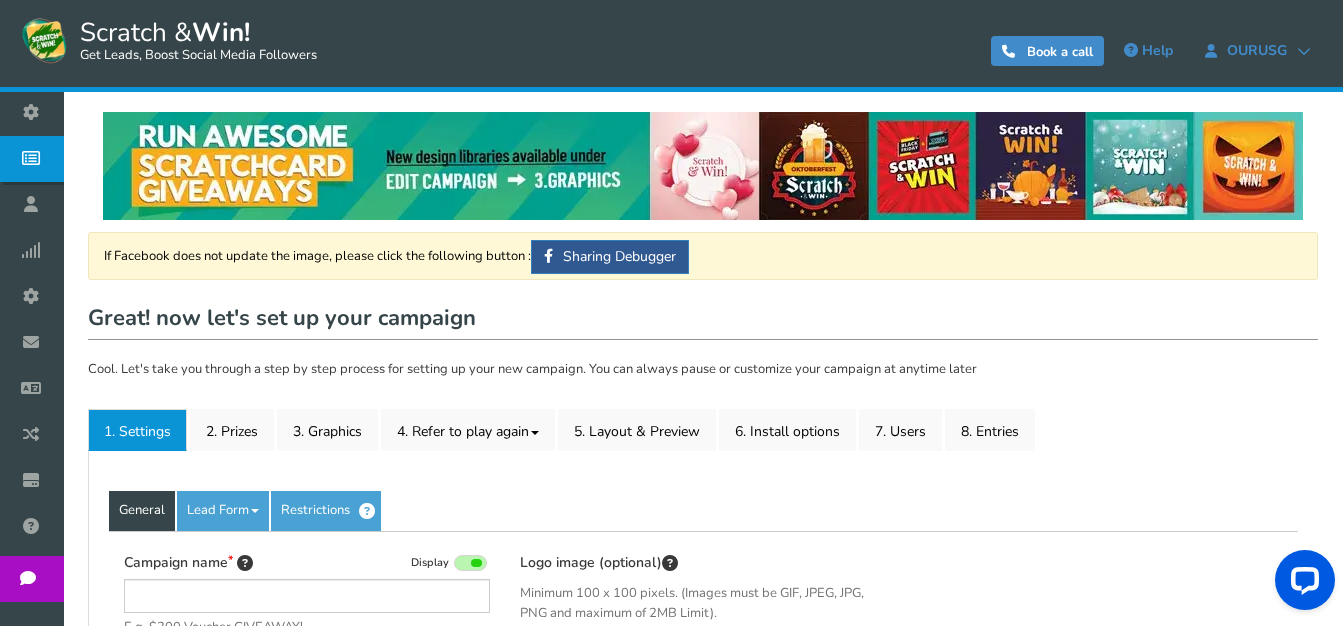 type on "Scratch & Win" 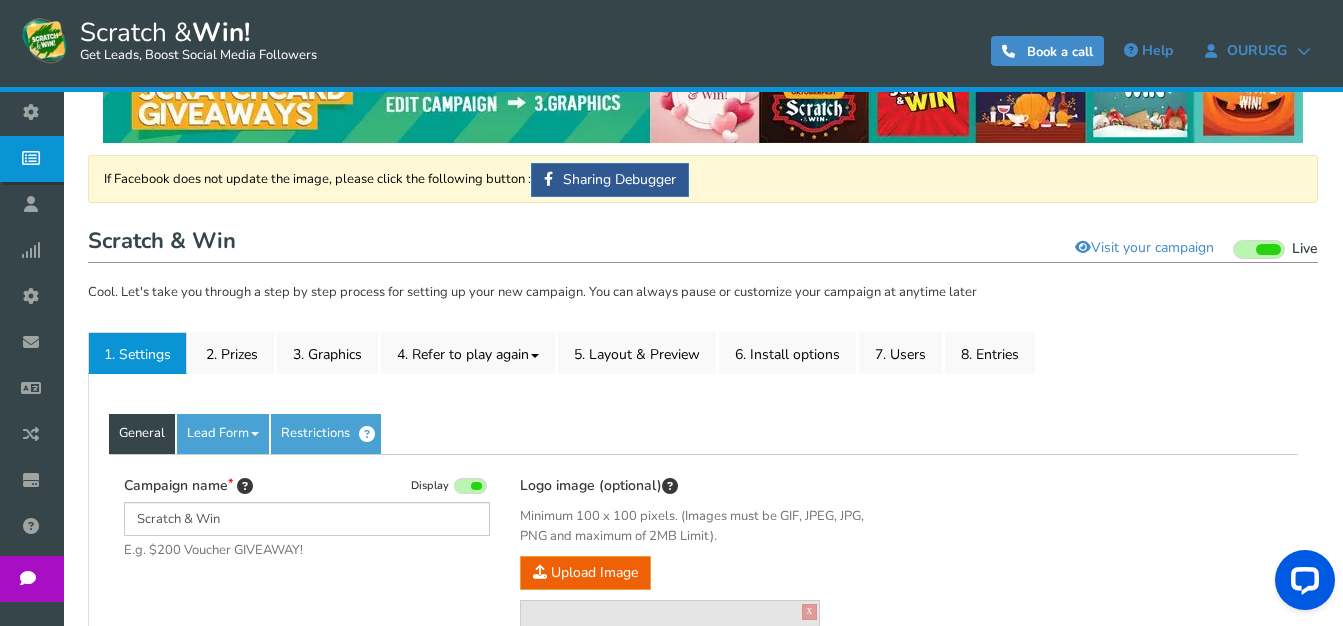 scroll, scrollTop: 200, scrollLeft: 0, axis: vertical 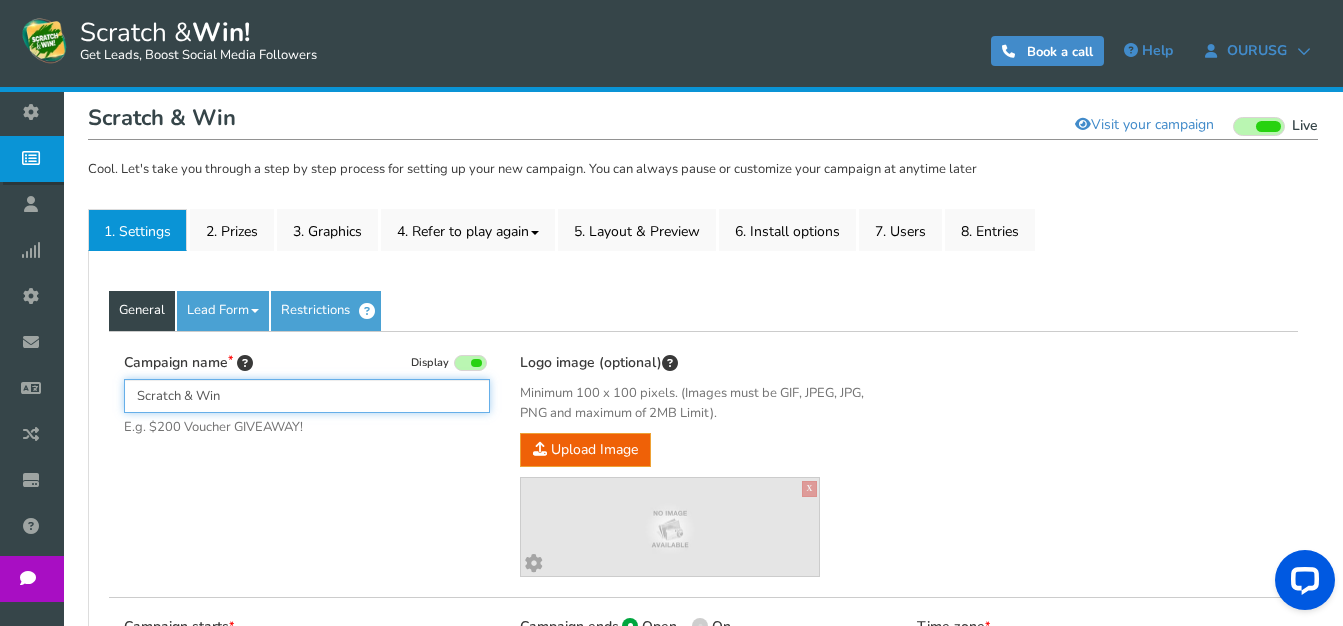 click on "Scratch & Win" at bounding box center (307, 396) 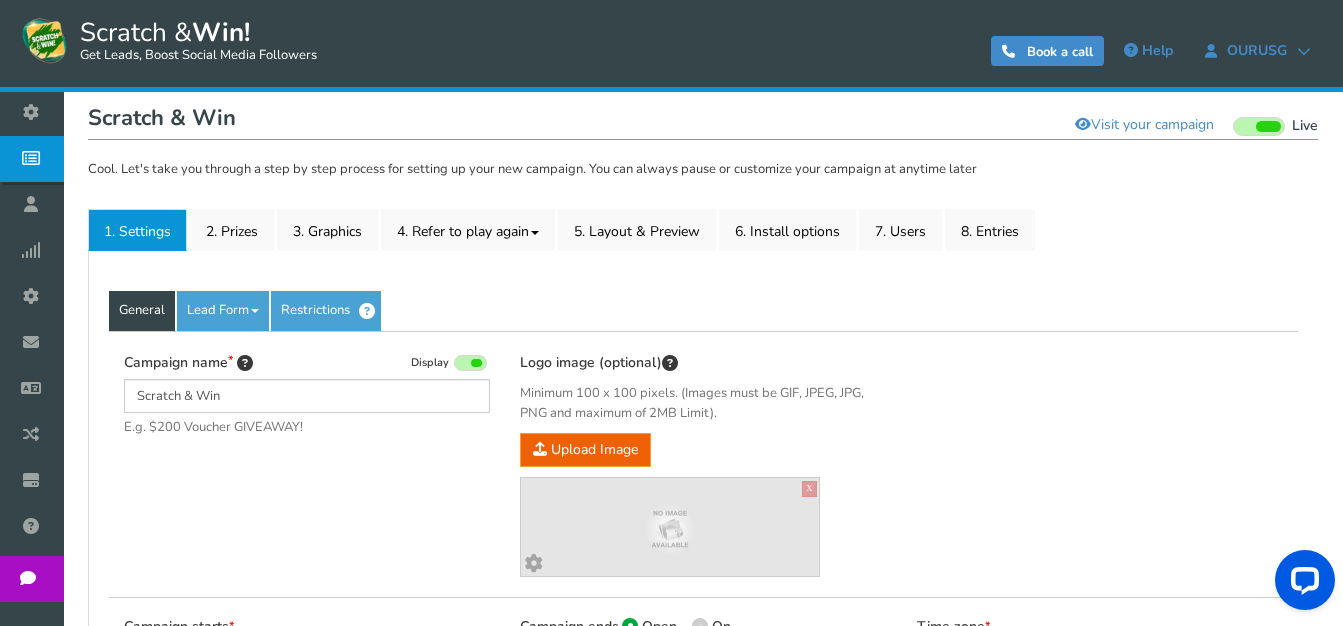 click on "General
Lead Form
Labels
Fields setup
Restrictions
Allow users to play again after a certain time interval
Yes
Recommended
No 1440 in Minutes" at bounding box center (703, 704) 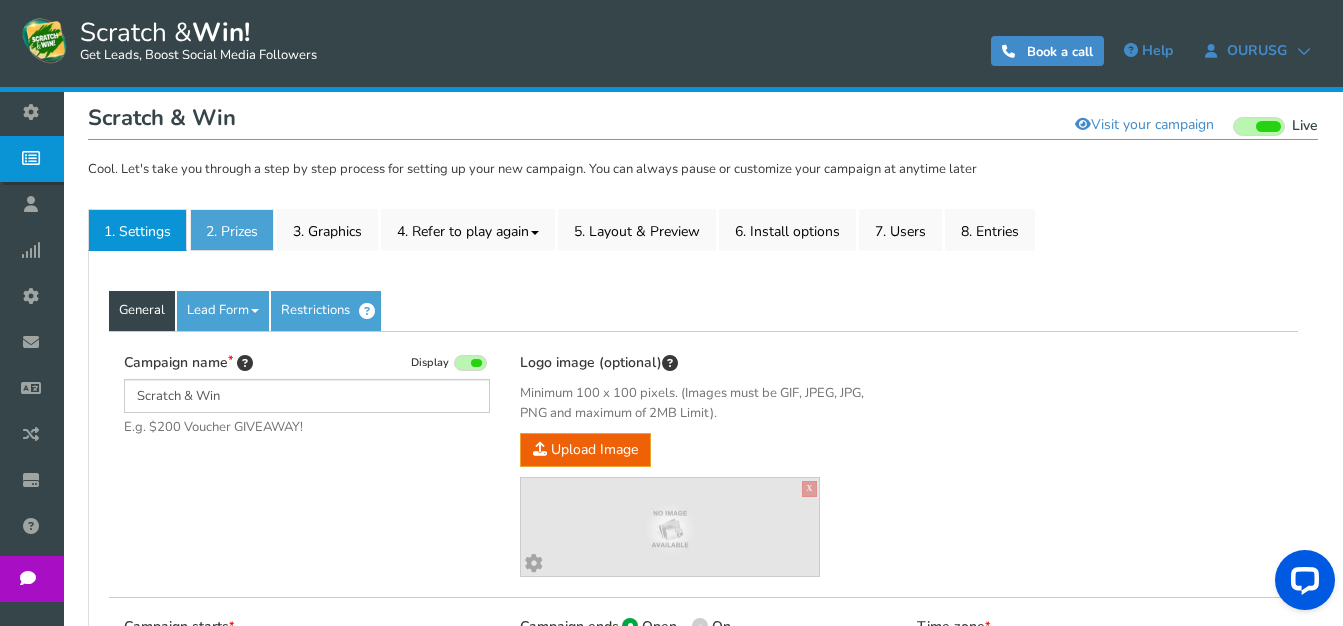click on "2. Prizes" at bounding box center (232, 230) 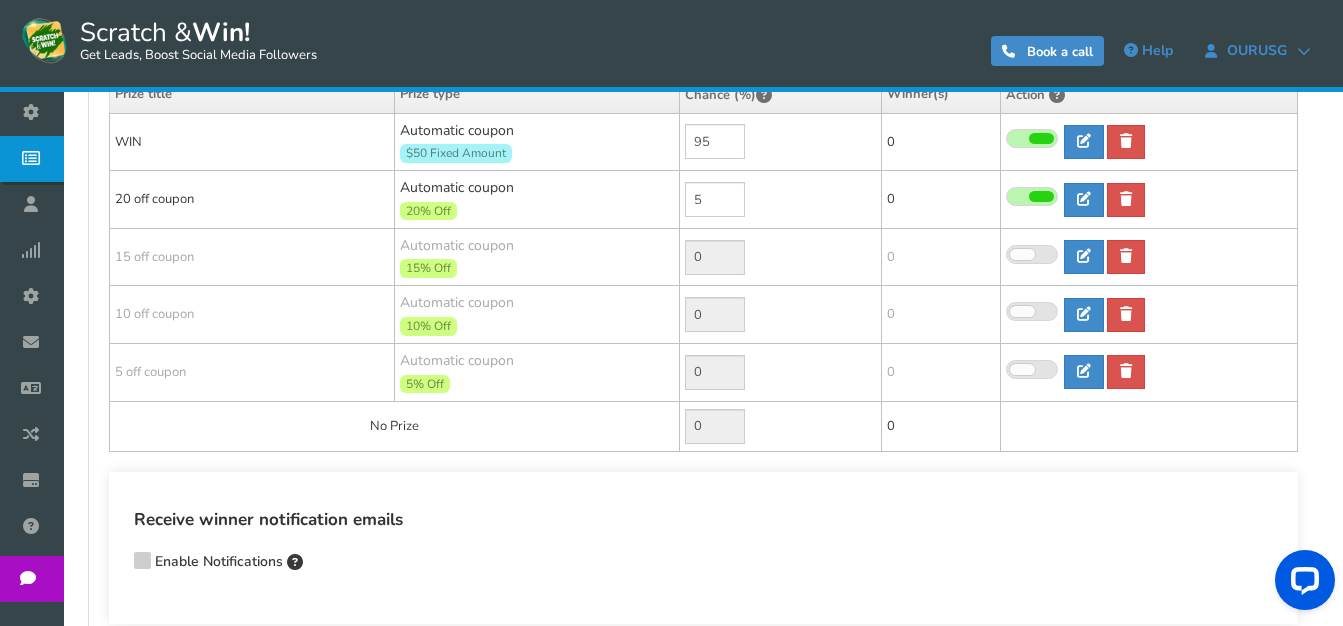 scroll, scrollTop: 400, scrollLeft: 0, axis: vertical 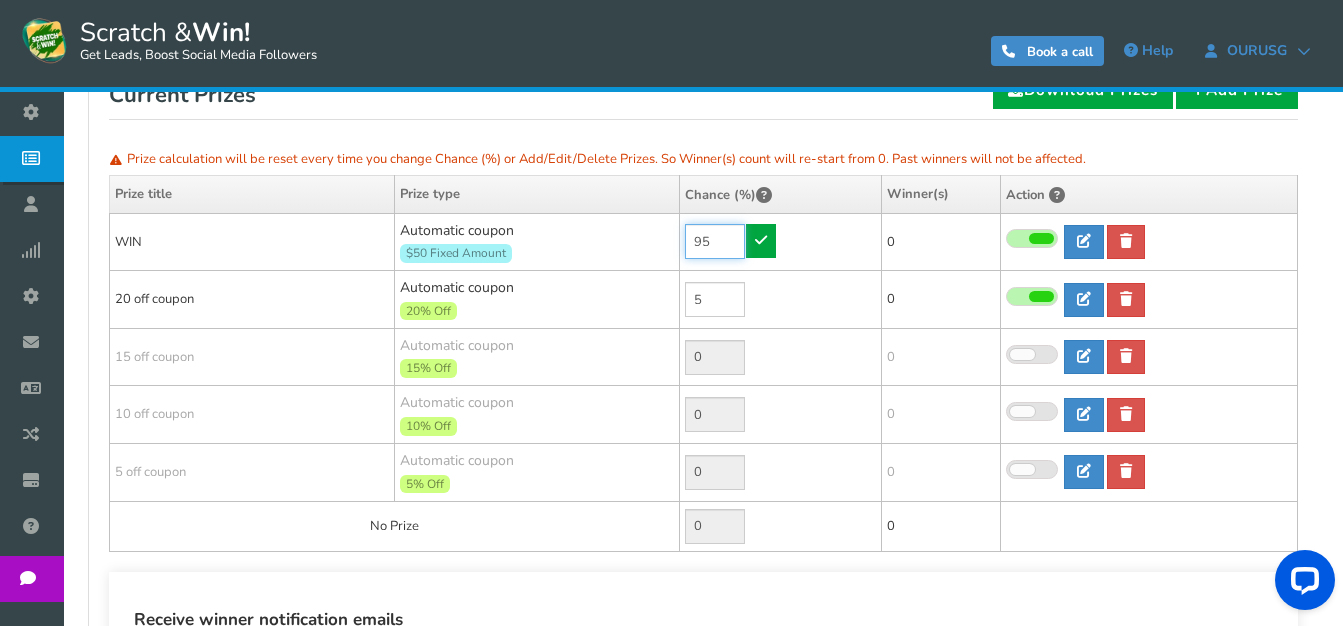 drag, startPoint x: 718, startPoint y: 251, endPoint x: 677, endPoint y: 255, distance: 41.19466 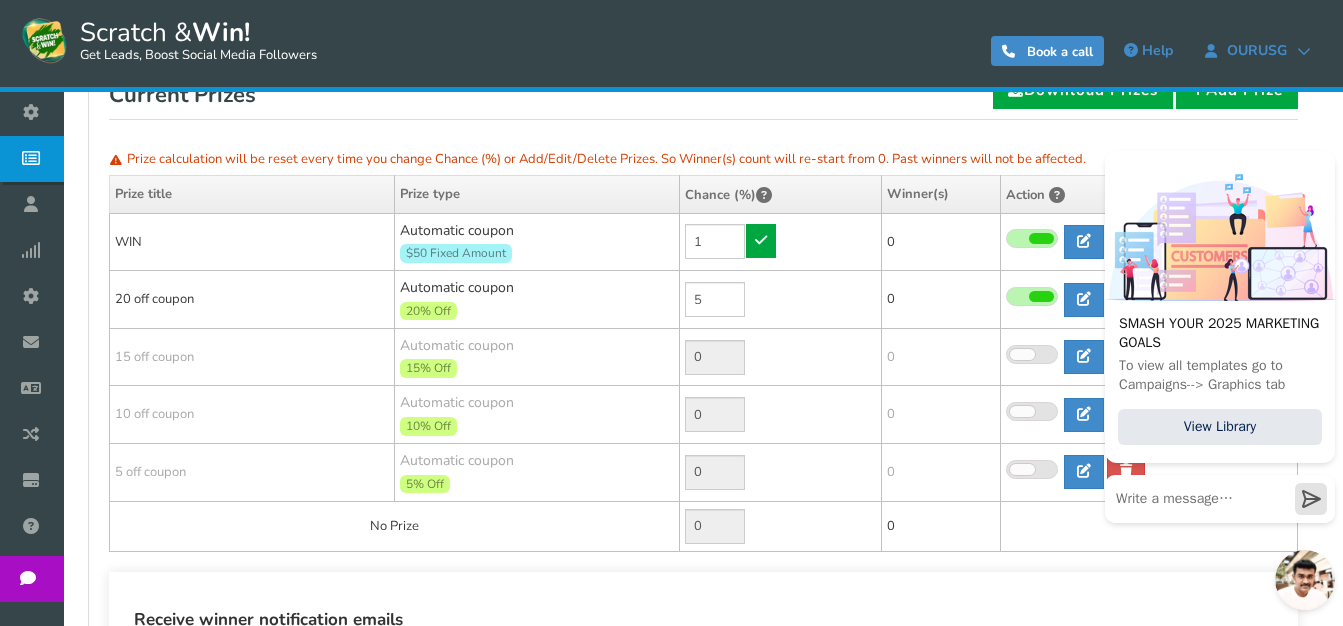 click on "20% Off" at bounding box center [537, 309] 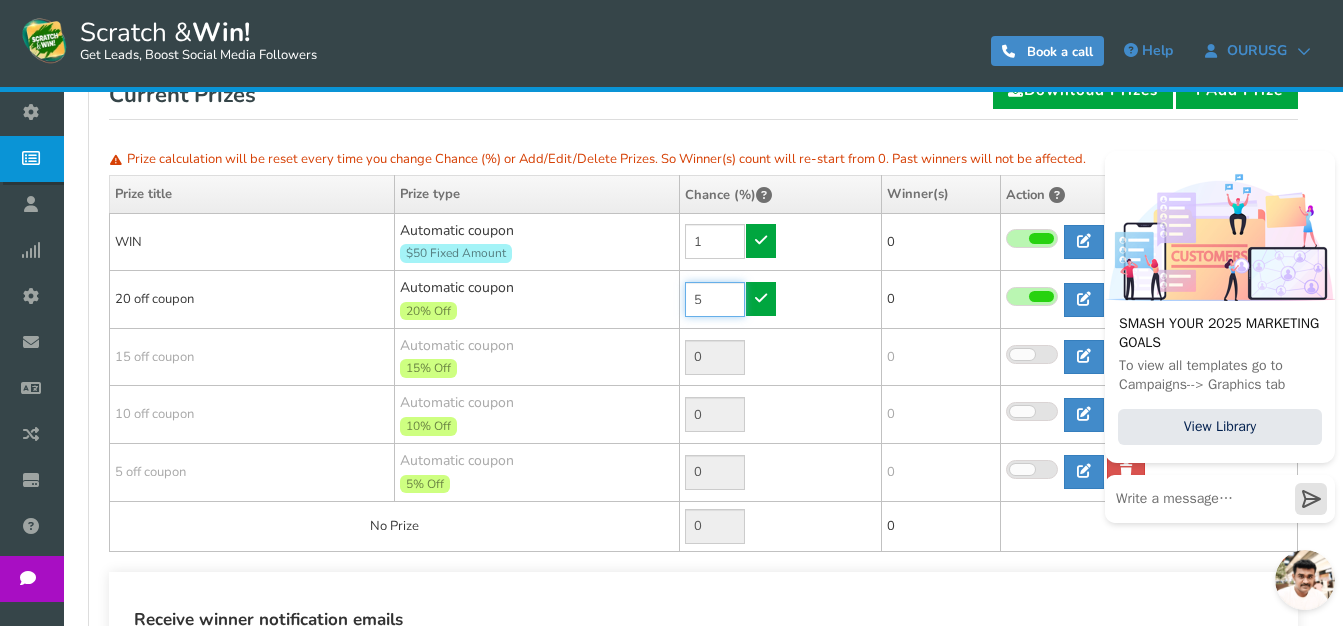 type on "95" 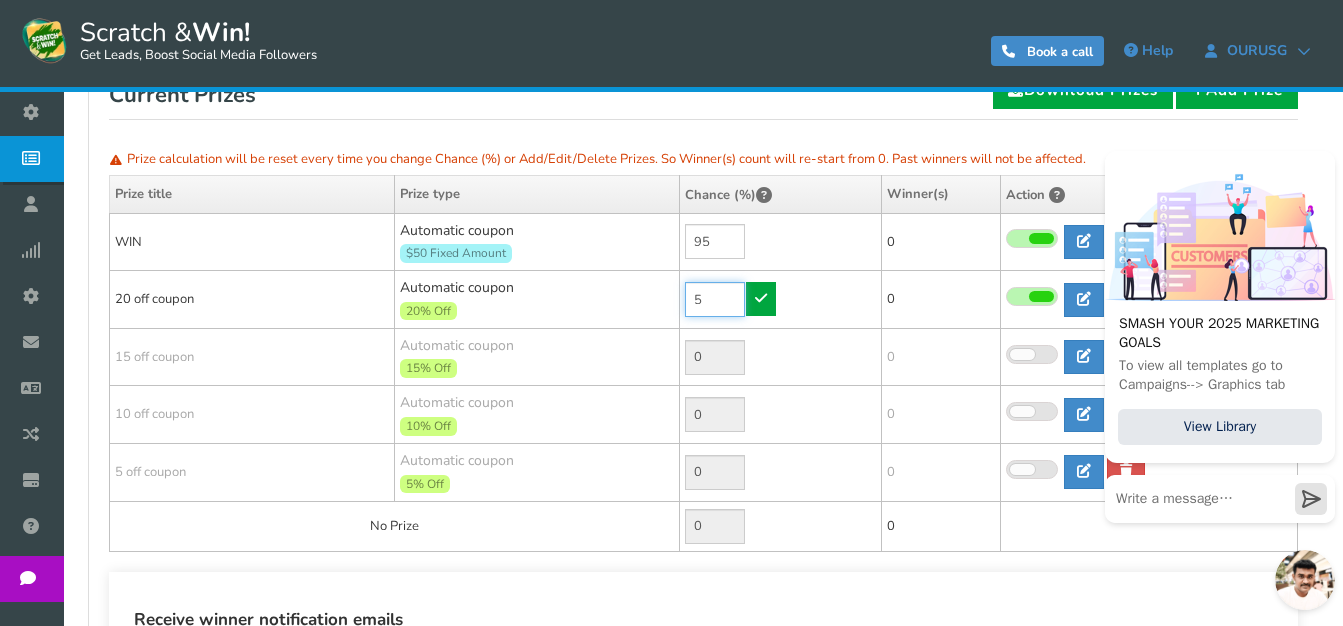 drag, startPoint x: 719, startPoint y: 298, endPoint x: 676, endPoint y: 307, distance: 43.931767 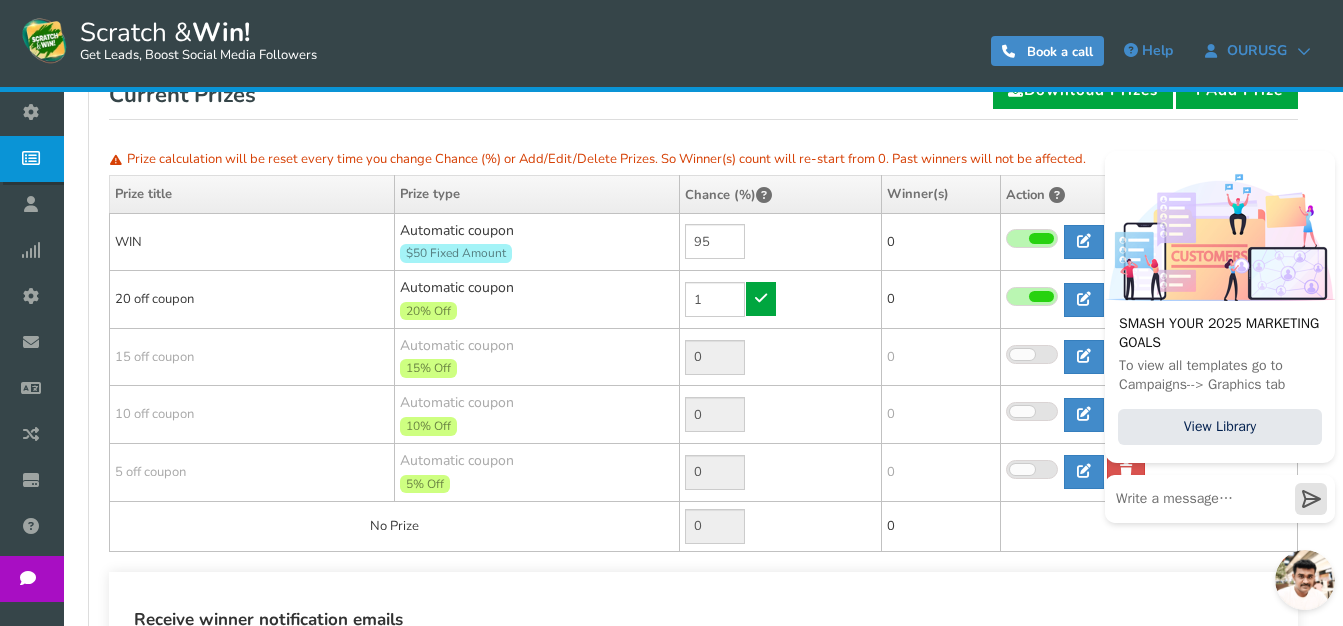 click on "95" at bounding box center [781, 242] 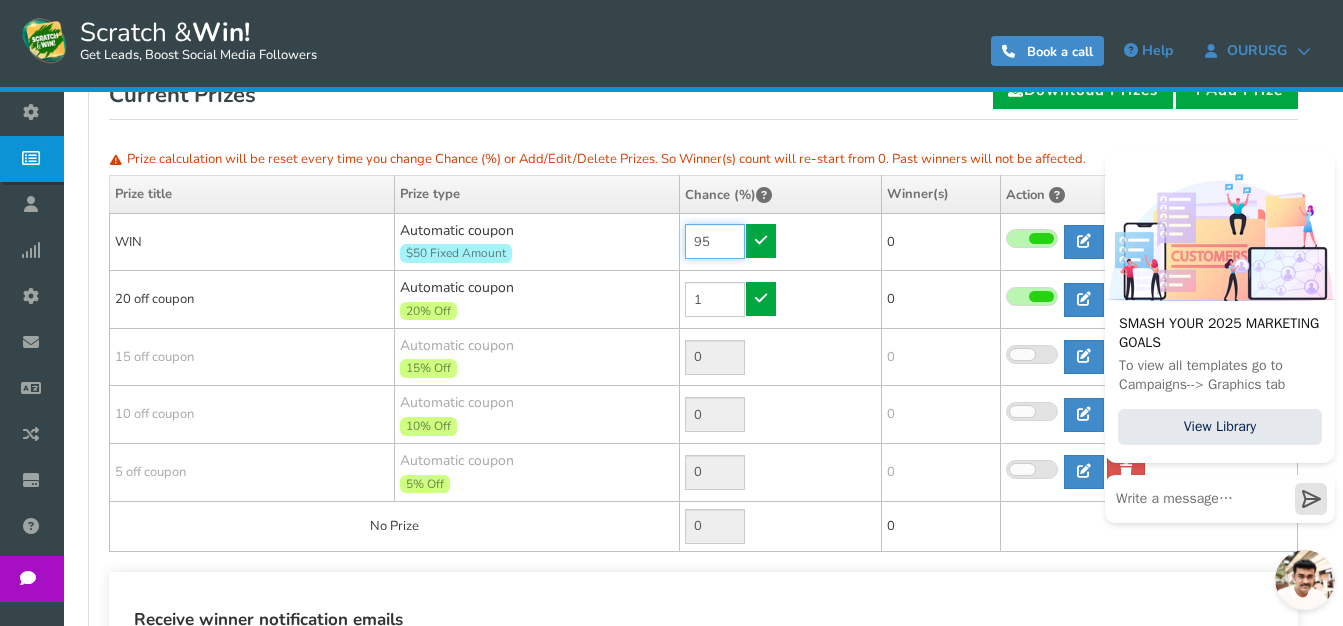 type on "5" 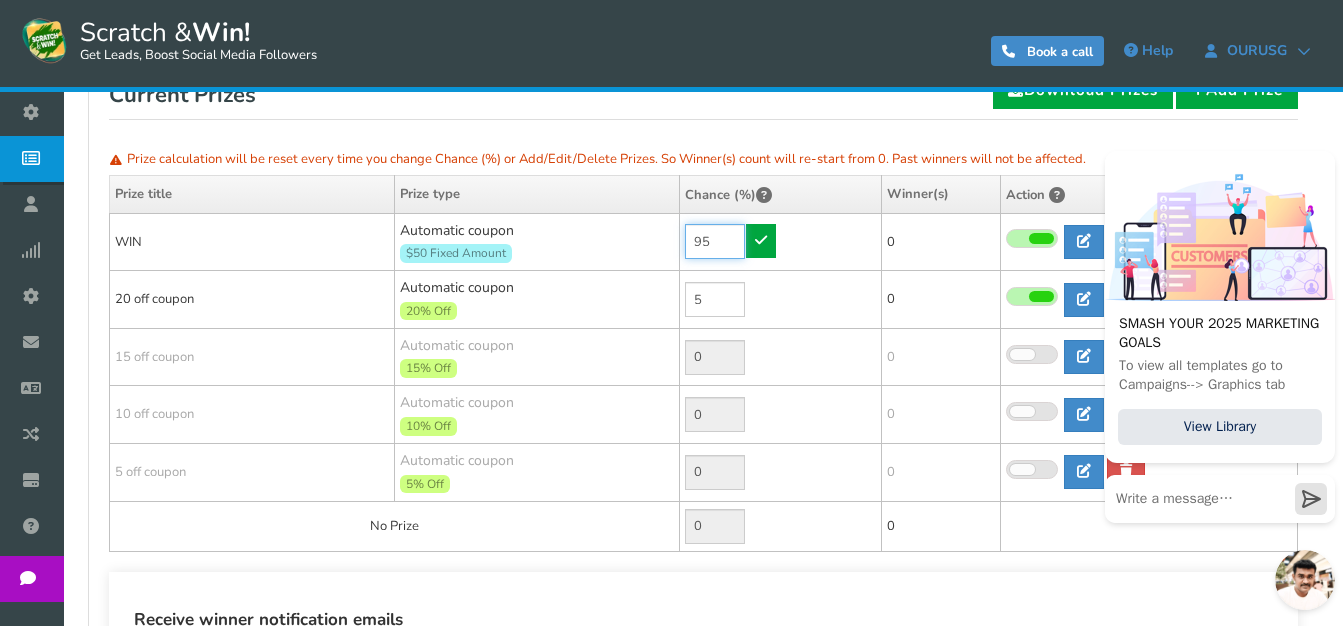 drag, startPoint x: 656, startPoint y: 249, endPoint x: 641, endPoint y: 250, distance: 15.033297 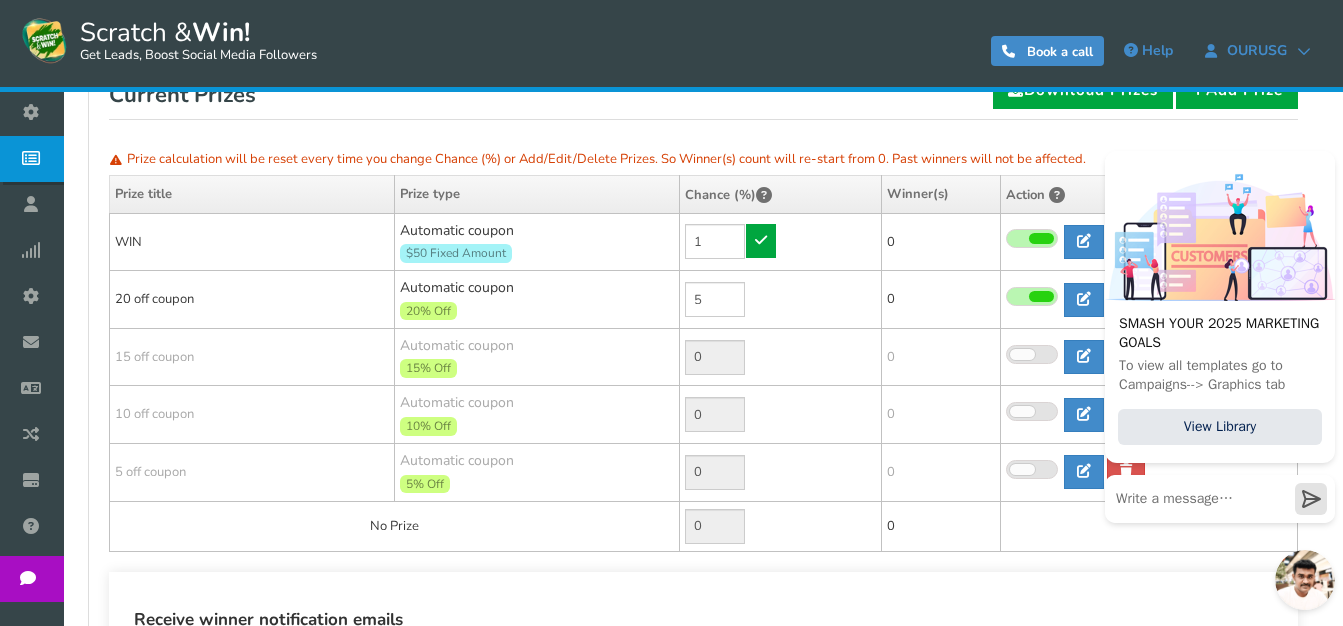 click on "1" at bounding box center (781, 242) 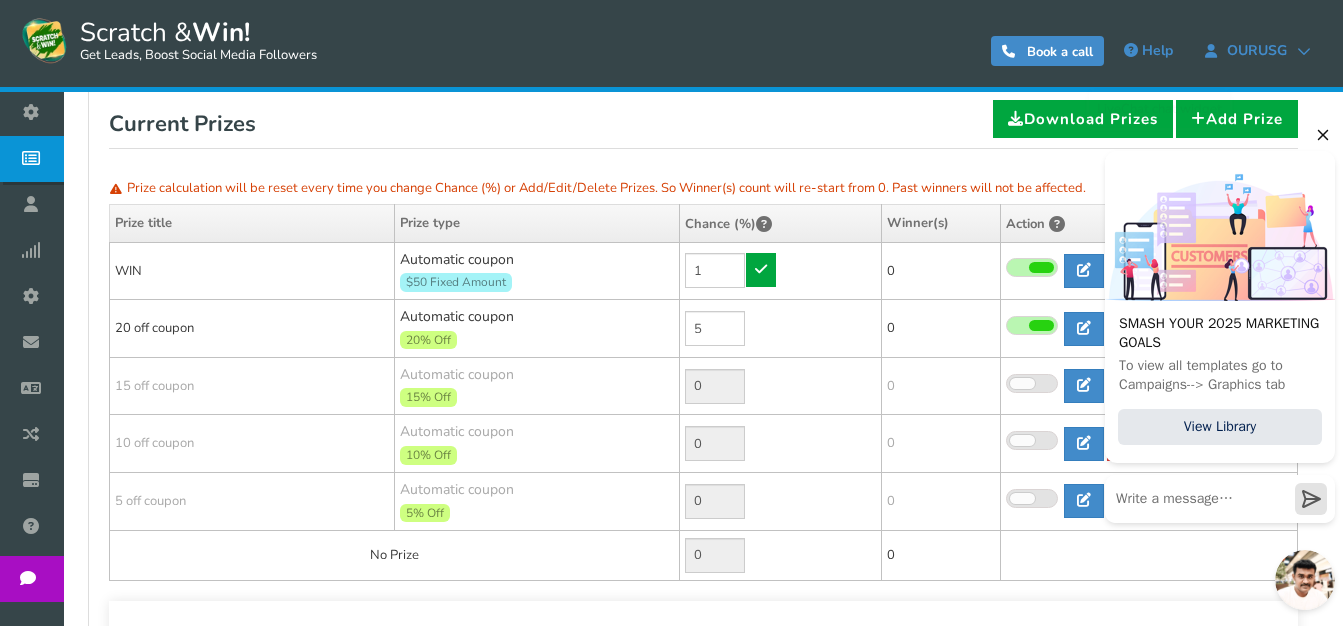scroll, scrollTop: 358, scrollLeft: 0, axis: vertical 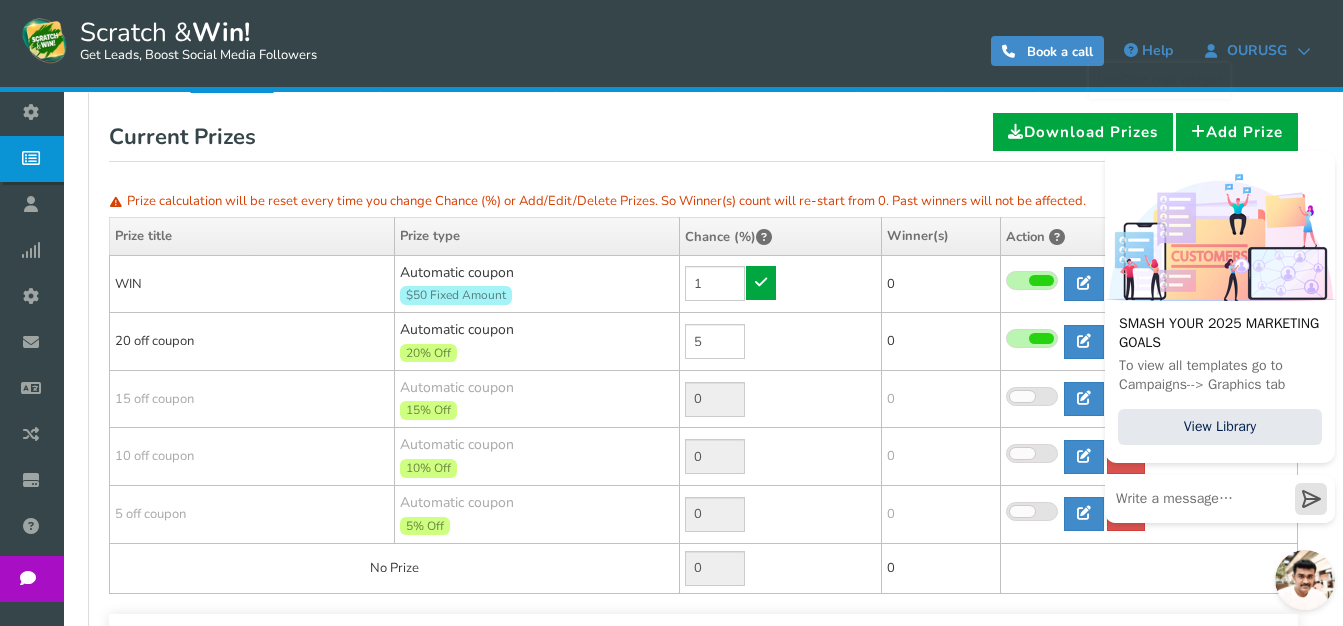 click on "Current Prizes
Download Prizes
Add Prize" at bounding box center [703, 137] 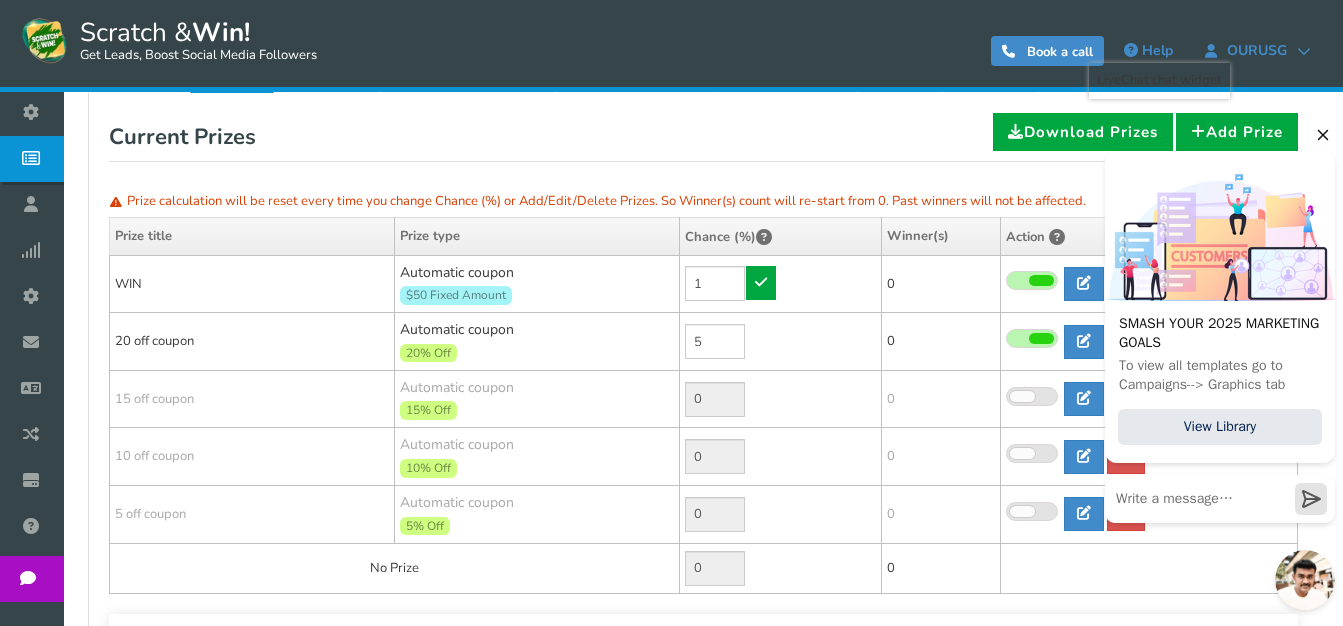 click 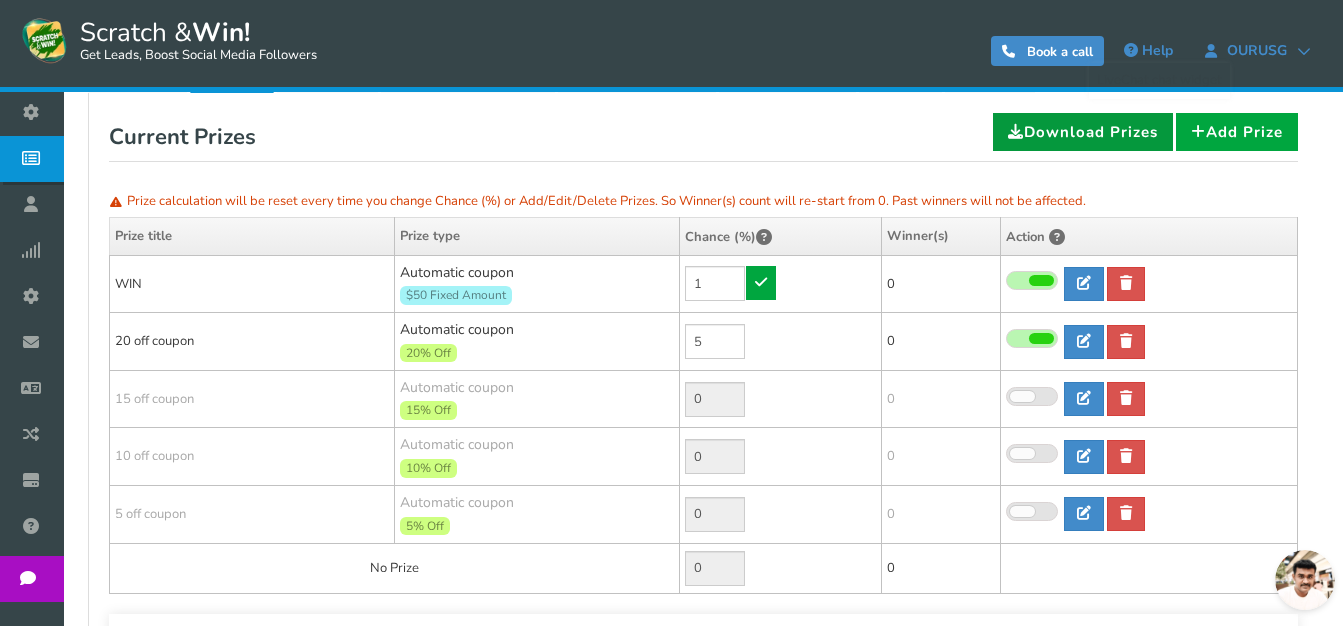 click on "Download Prizes" at bounding box center (1083, 132) 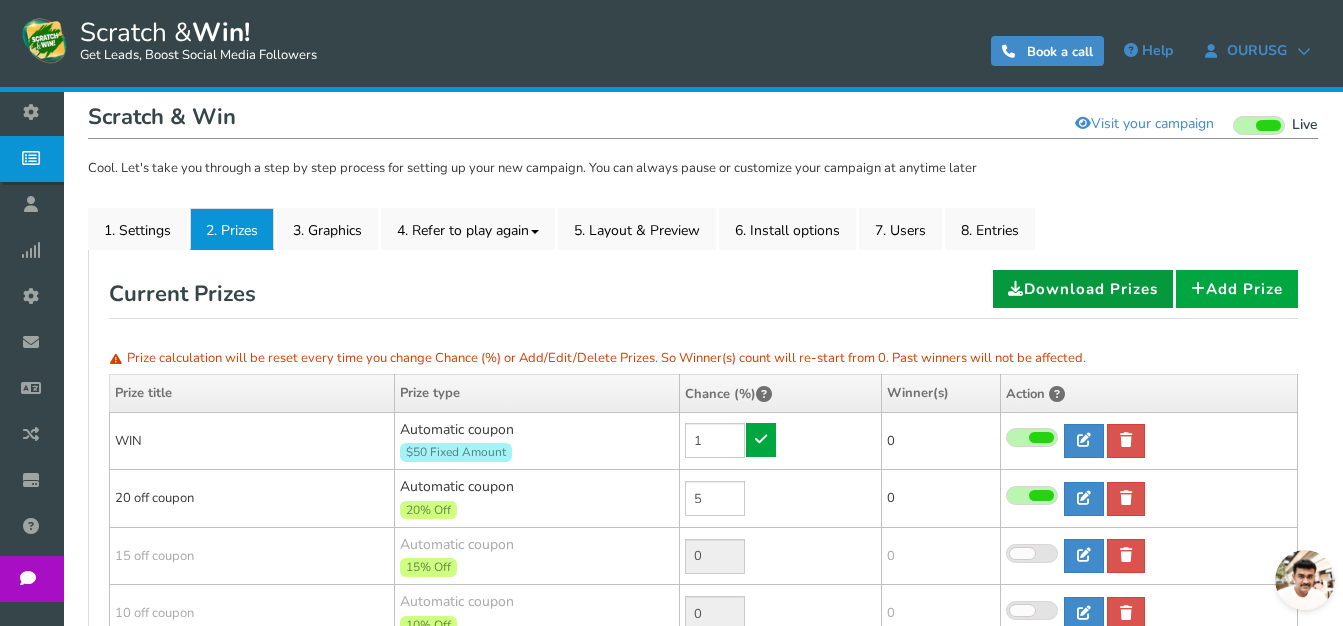 scroll, scrollTop: 158, scrollLeft: 0, axis: vertical 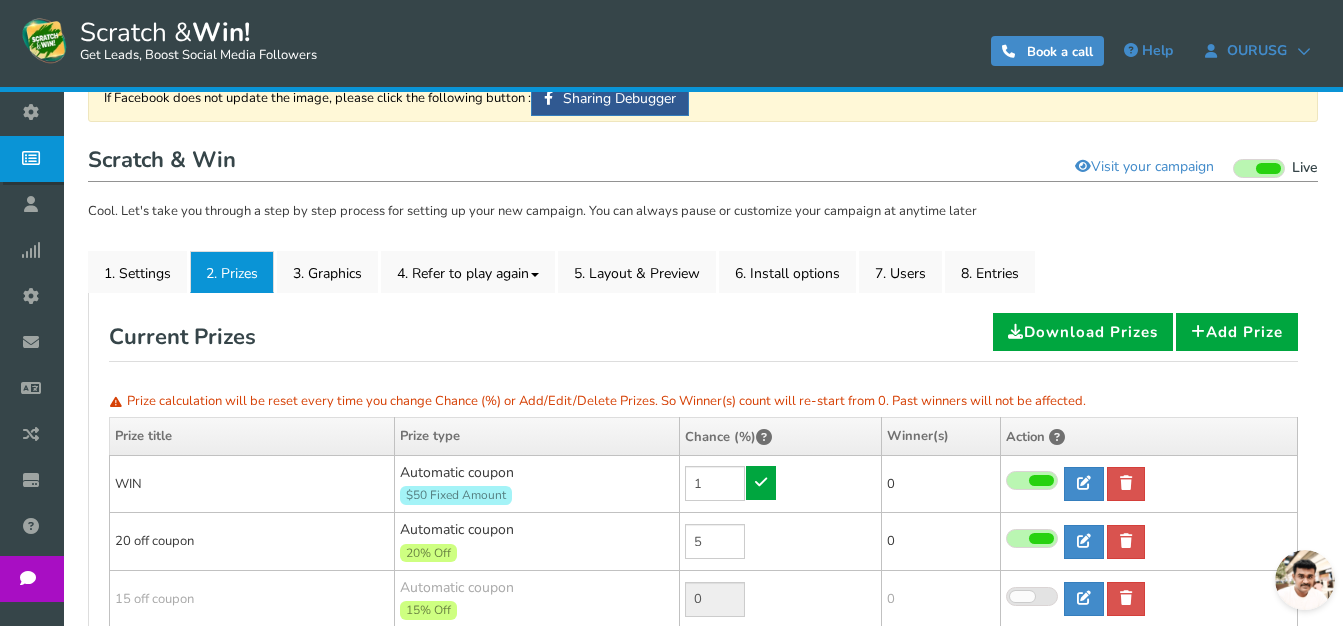 click on "Current Prizes
Download Prizes
Add Prize" at bounding box center (703, 337) 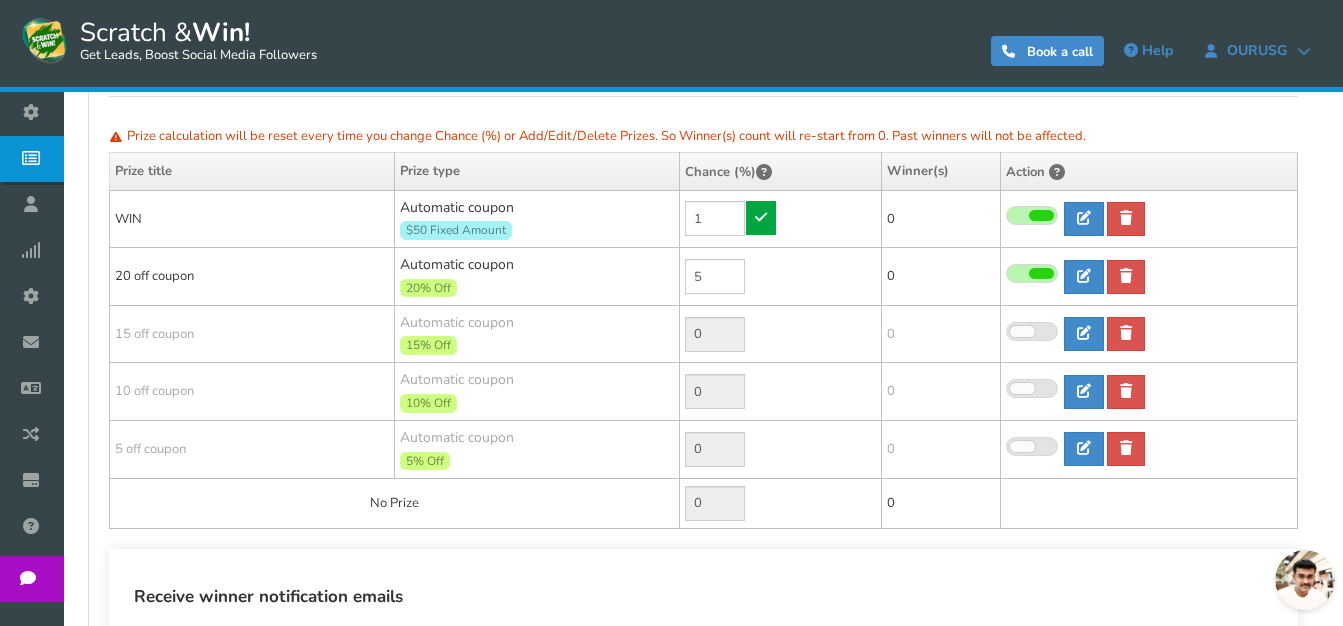 scroll, scrollTop: 458, scrollLeft: 0, axis: vertical 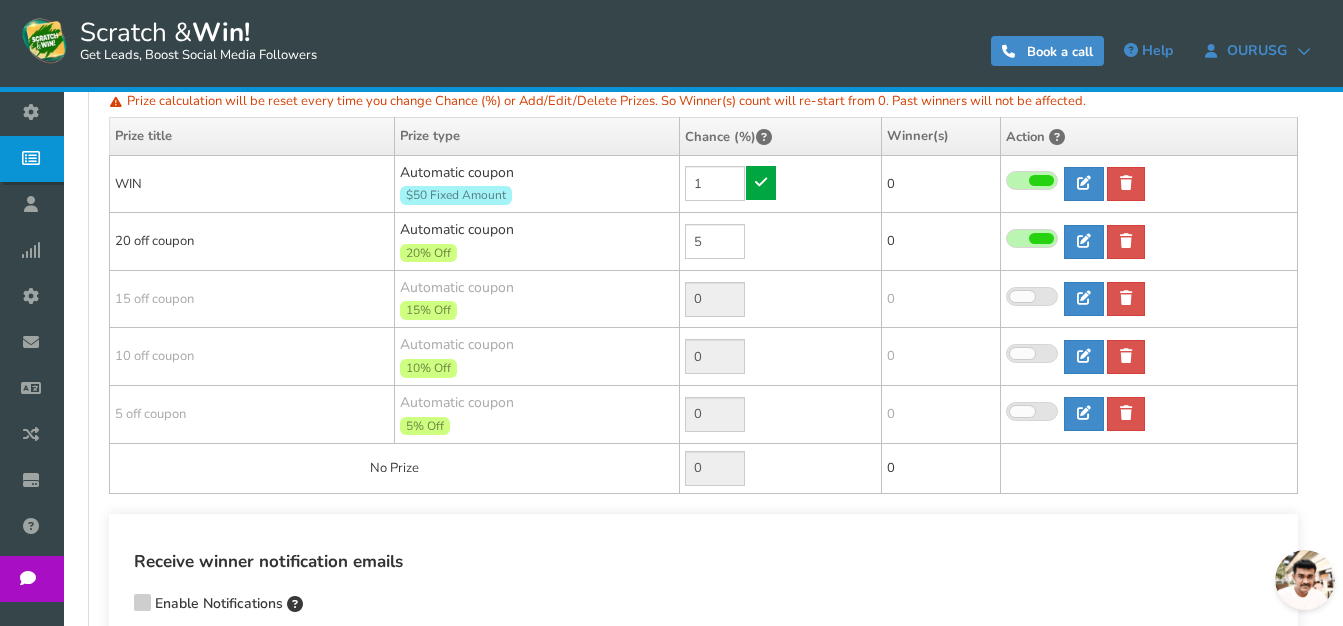 click on "0" at bounding box center (1149, 184) 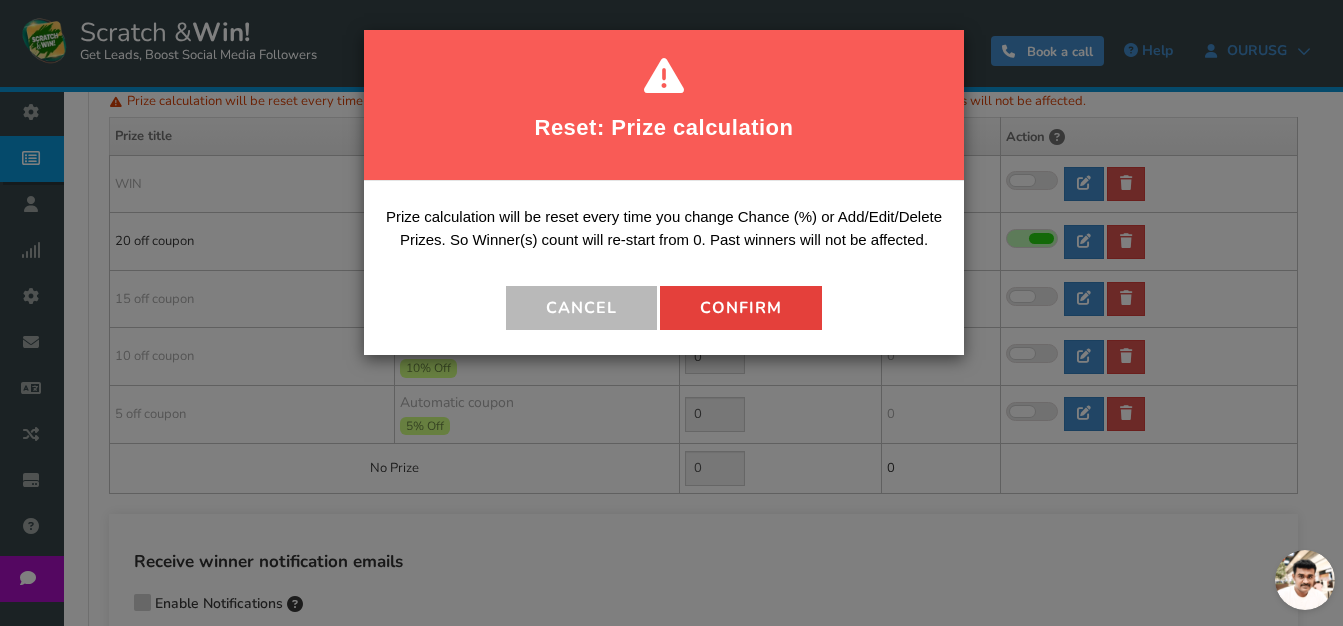 click on "Confirm" at bounding box center [741, 308] 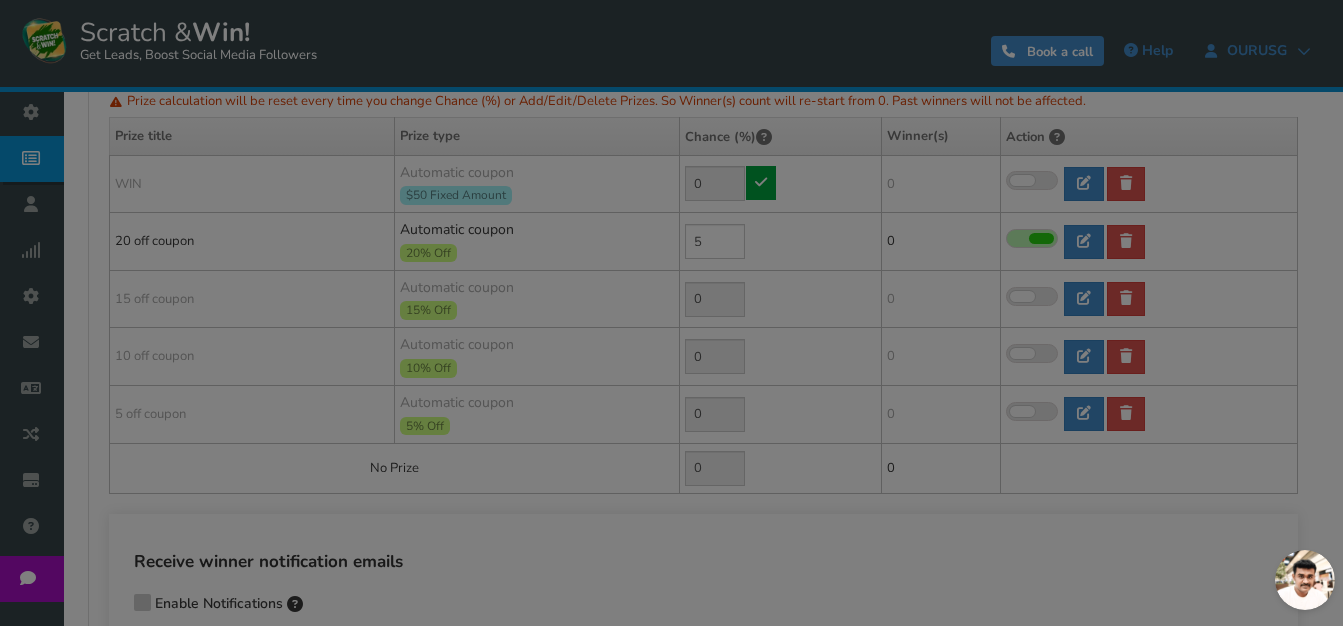 type on "95" 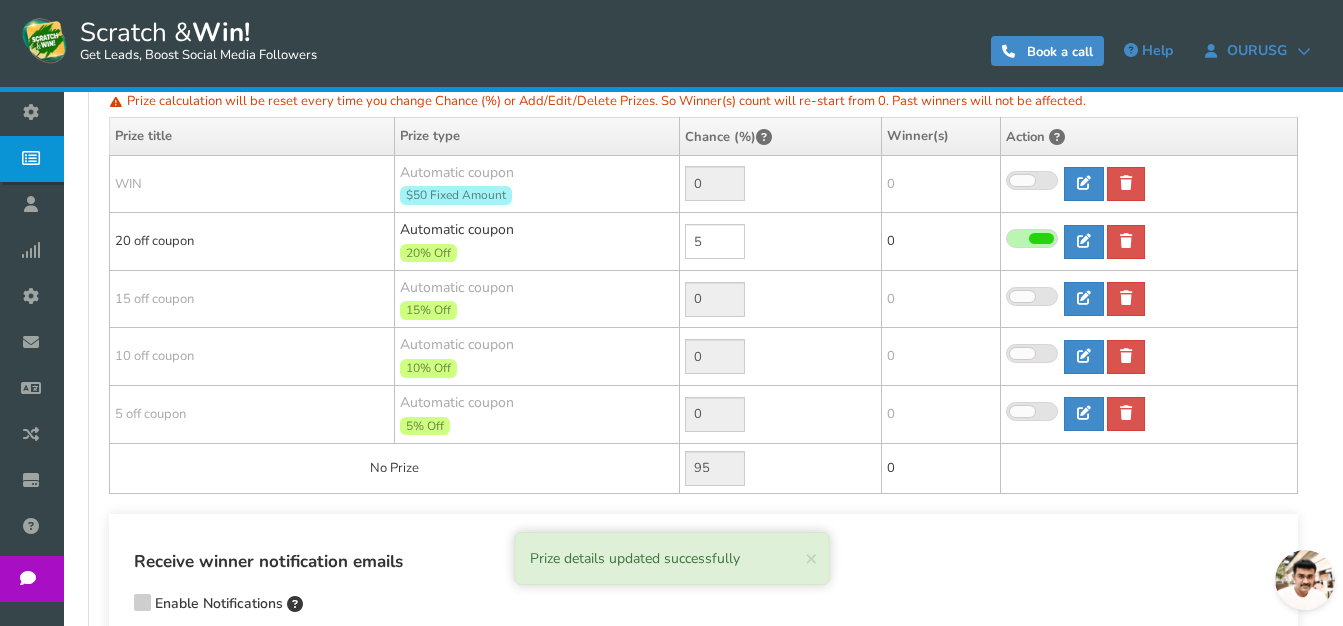 click at bounding box center [1032, 238] 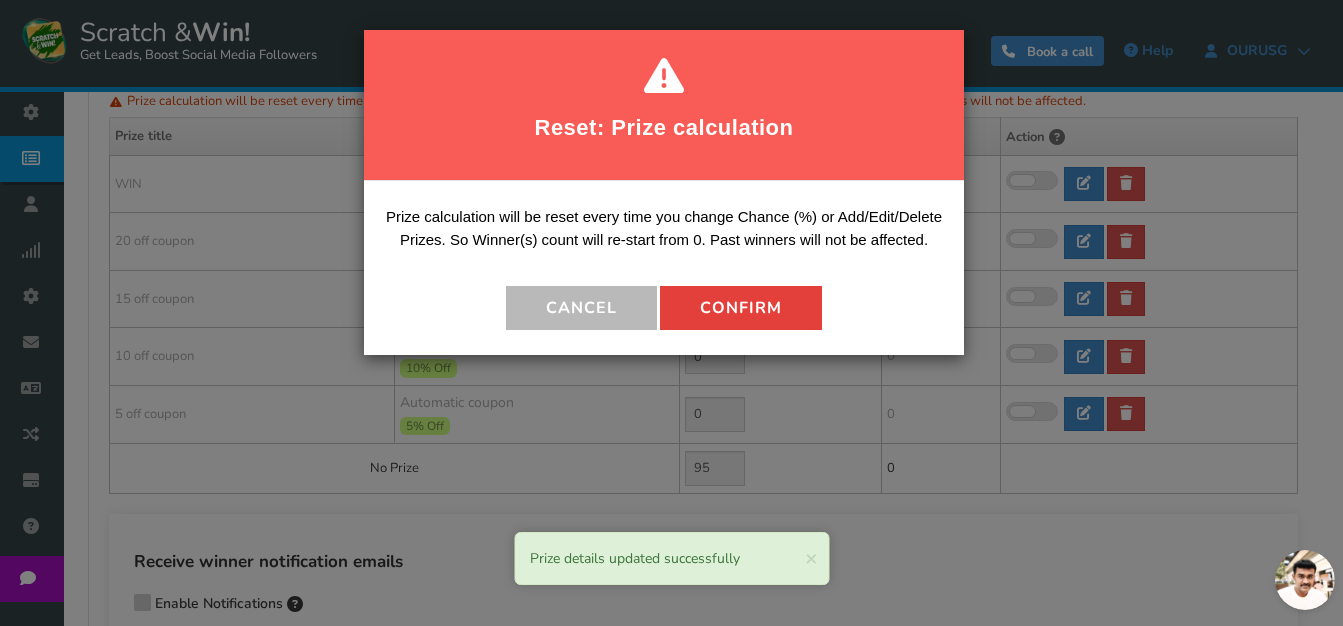 click on "Confirm" at bounding box center [741, 308] 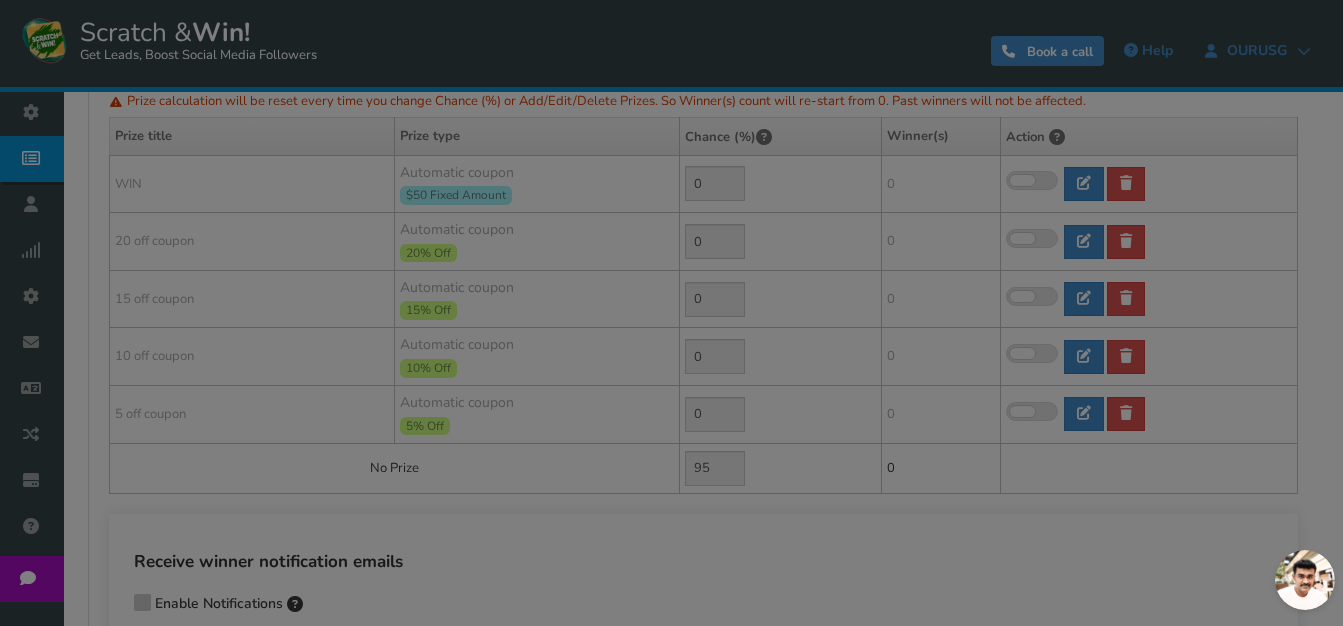 type on "100" 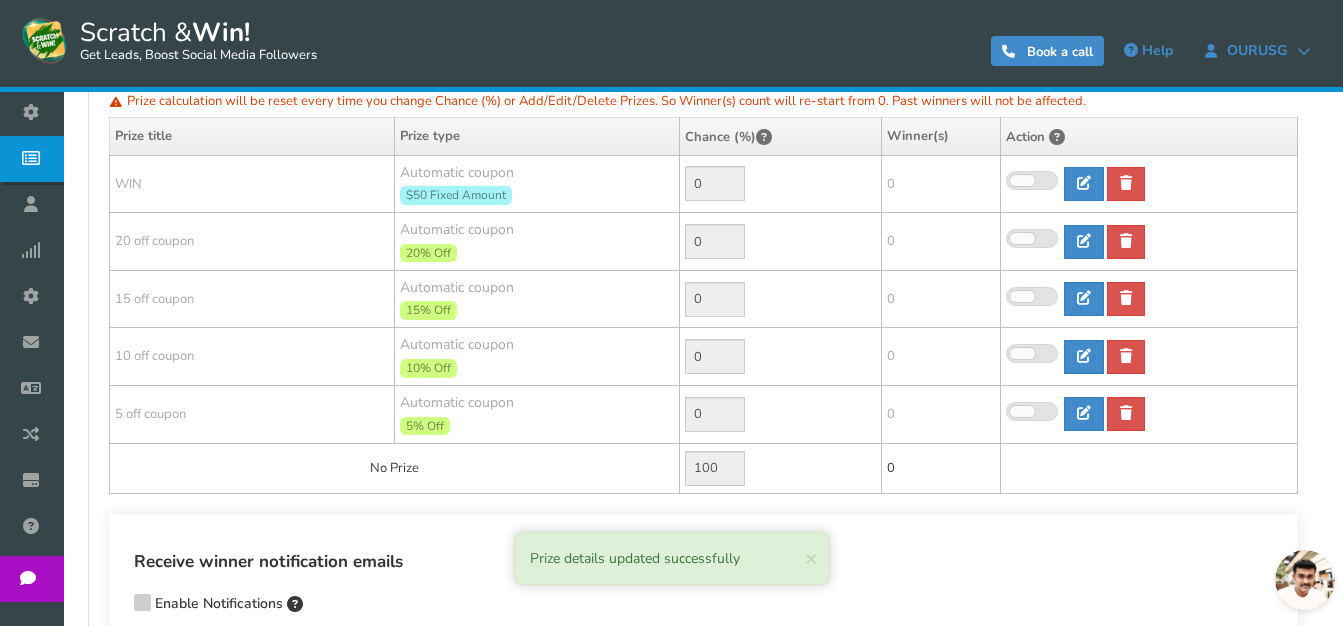 click at bounding box center (1022, 353) 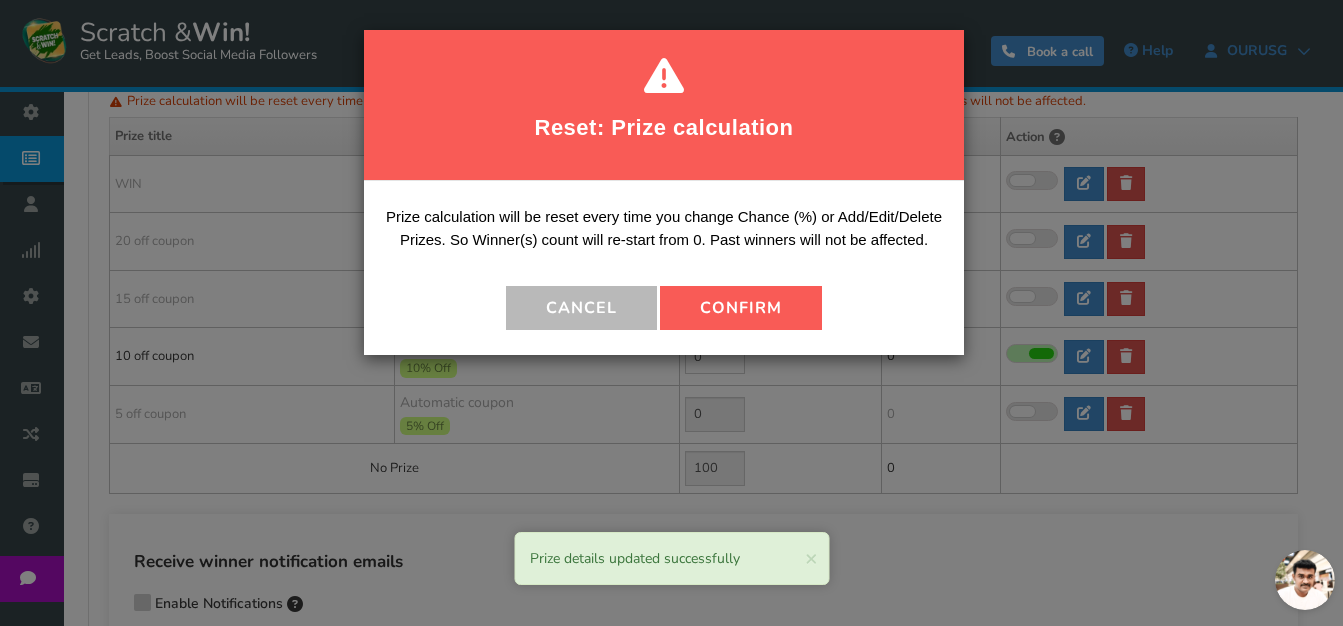 click on "Confirm" at bounding box center (741, 308) 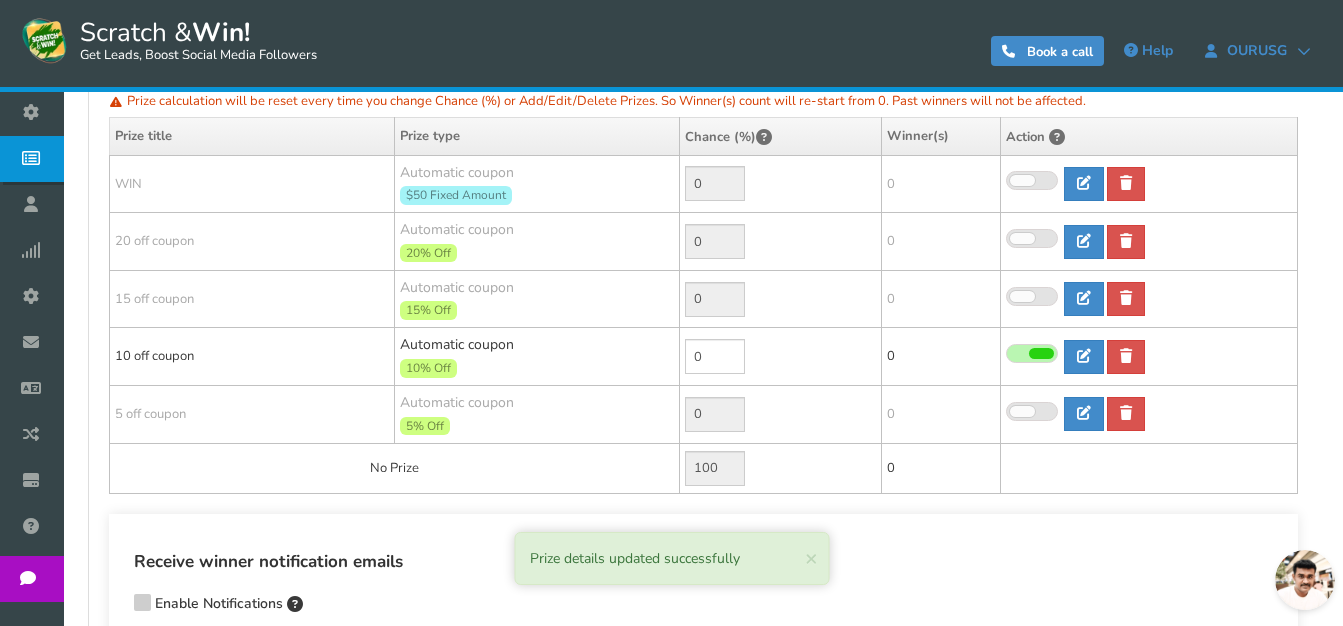 click at bounding box center [1022, 411] 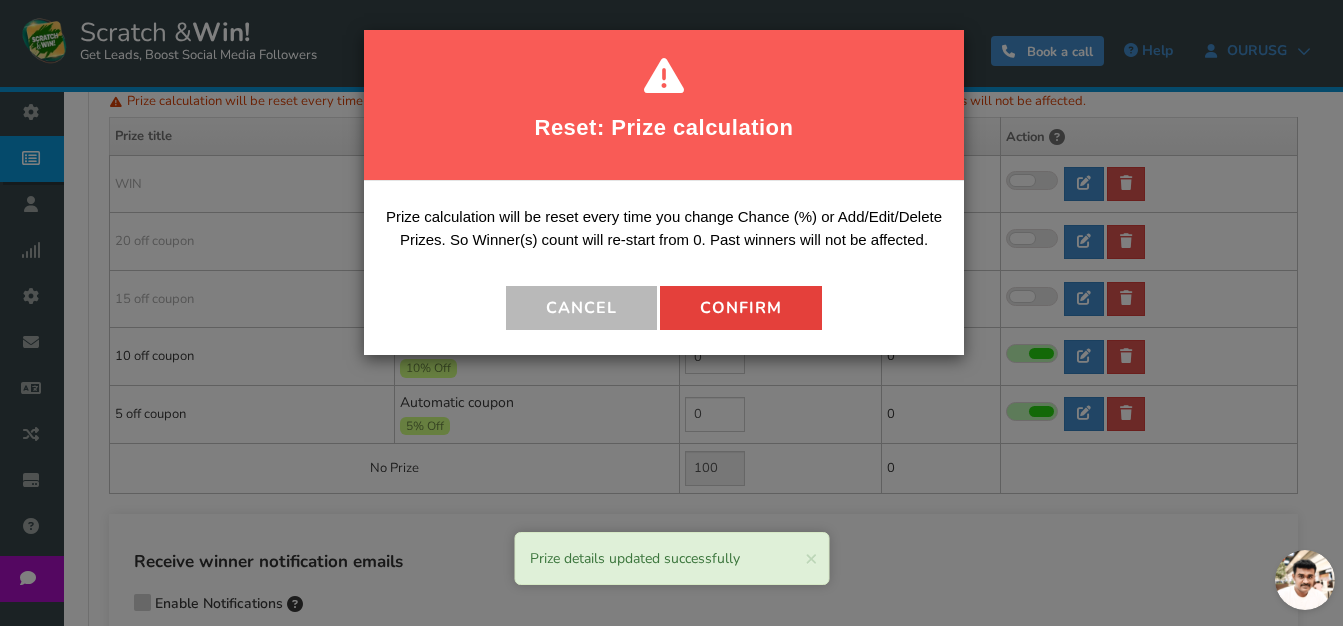 click on "Confirm" at bounding box center (741, 308) 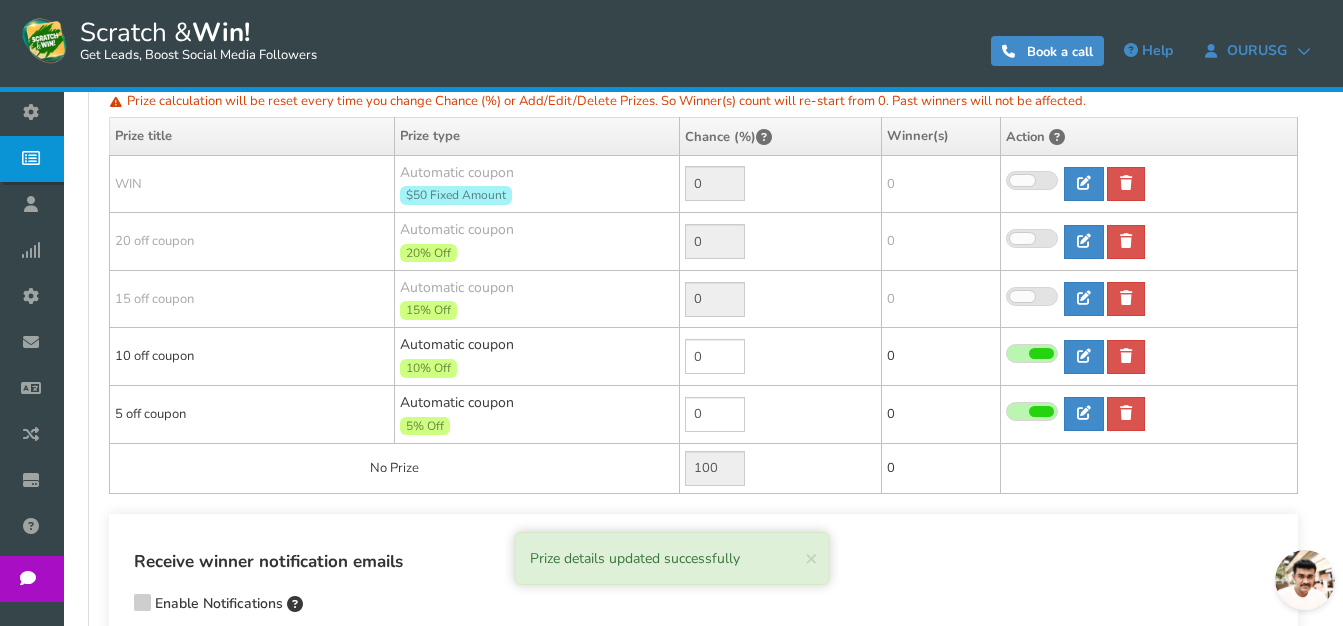 drag, startPoint x: 718, startPoint y: 409, endPoint x: 664, endPoint y: 413, distance: 54.147945 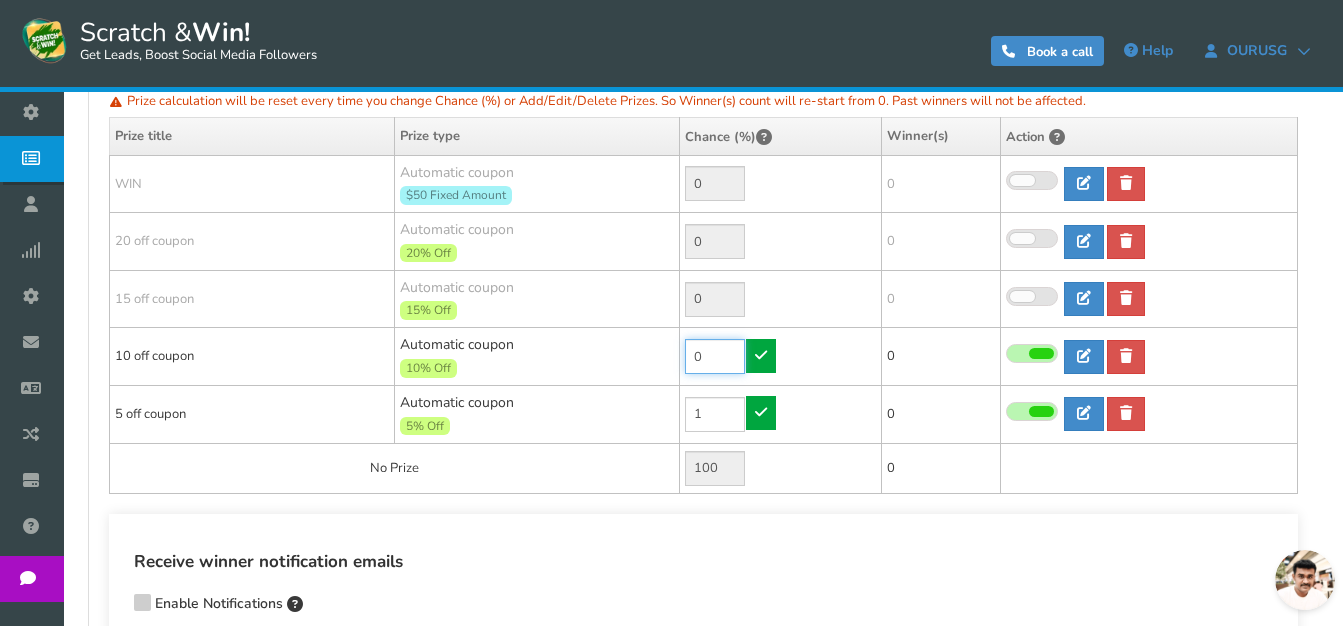 type on "0" 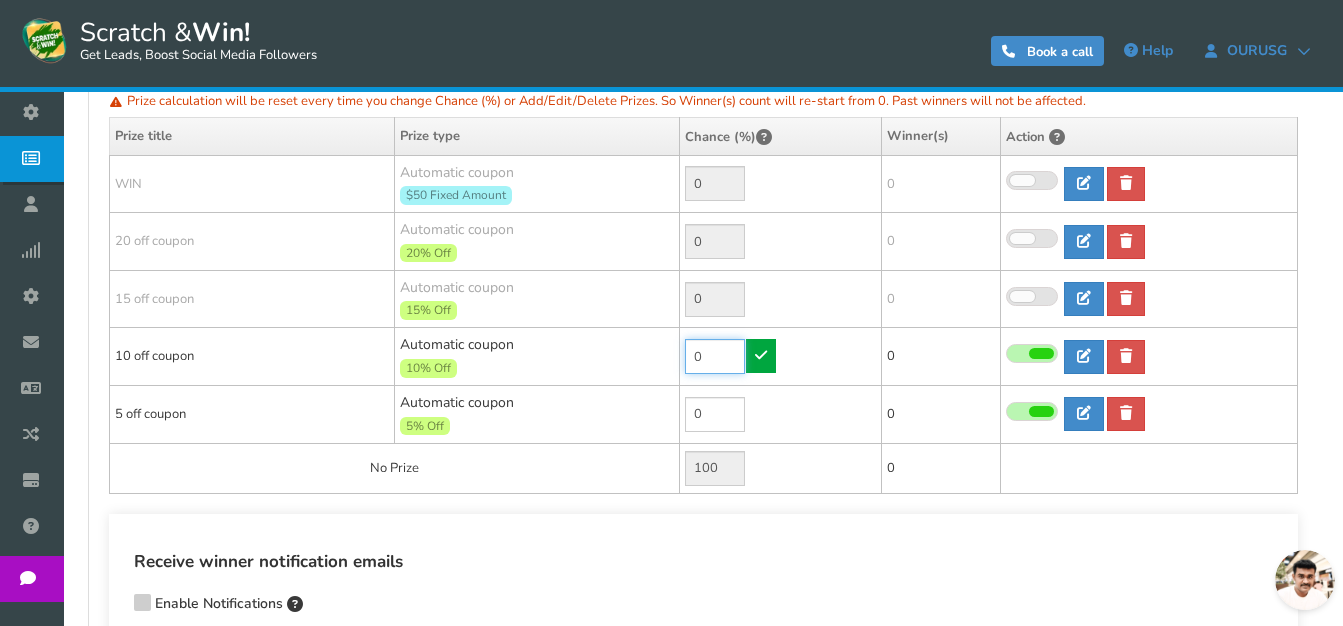 drag, startPoint x: 708, startPoint y: 346, endPoint x: 667, endPoint y: 357, distance: 42.44997 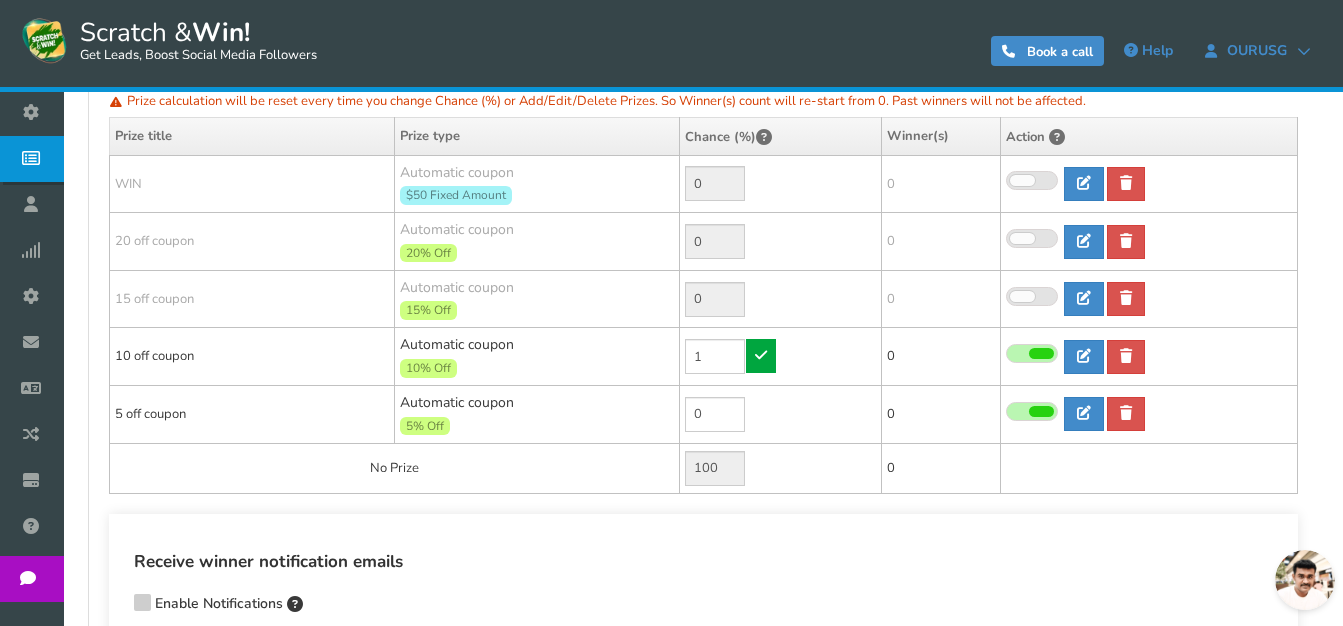 click on "Receive winner notification emails
Enable Notifications
Enter comma-separated email addresses that would like to receive the winner notifications (Maximum of 5 emails allowed)
Save" at bounding box center [703, 590] 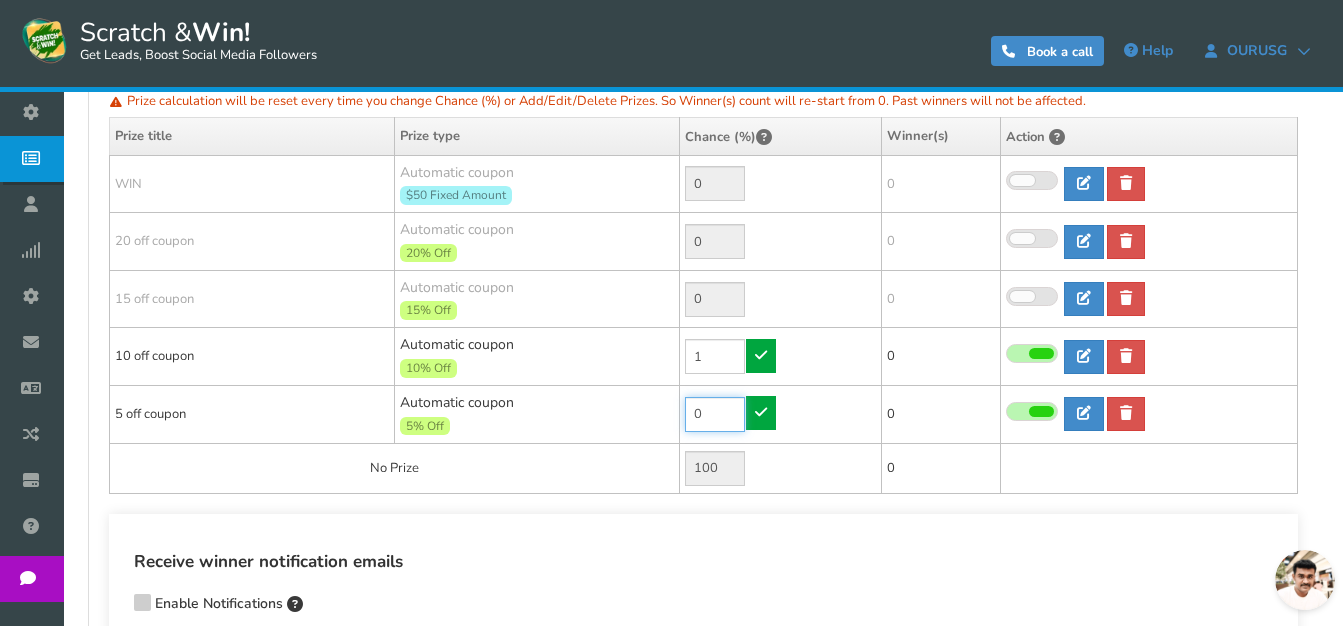 type on "0" 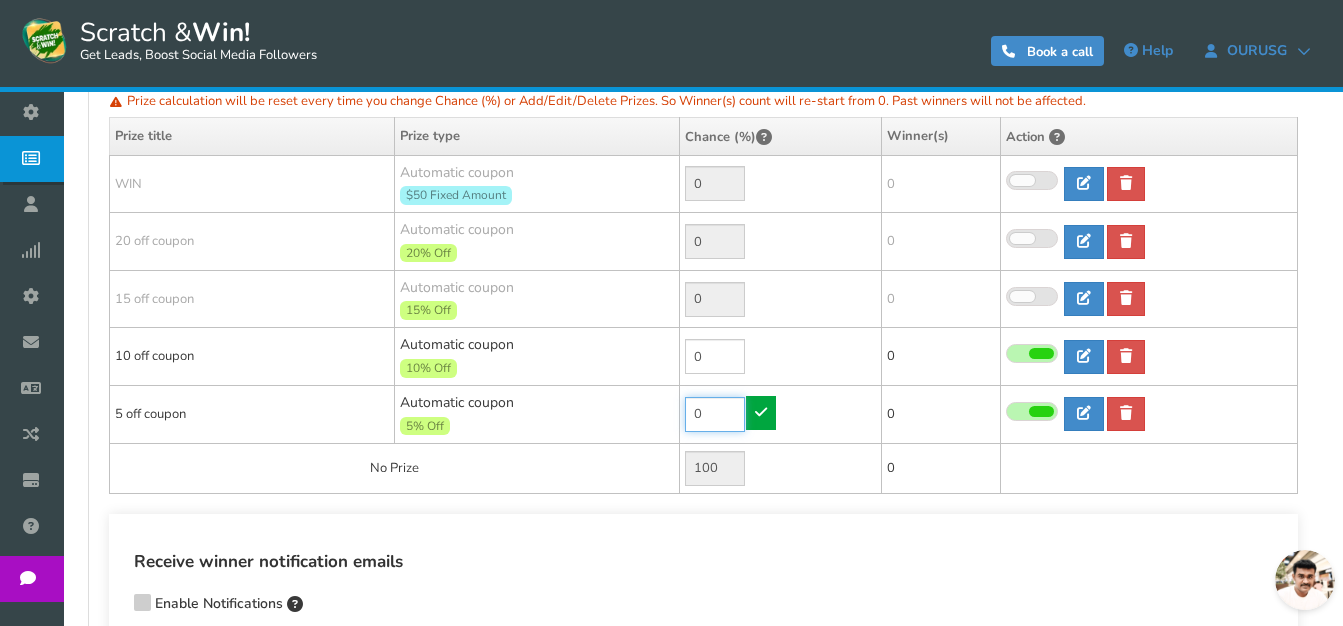 click on "0" at bounding box center (715, 414) 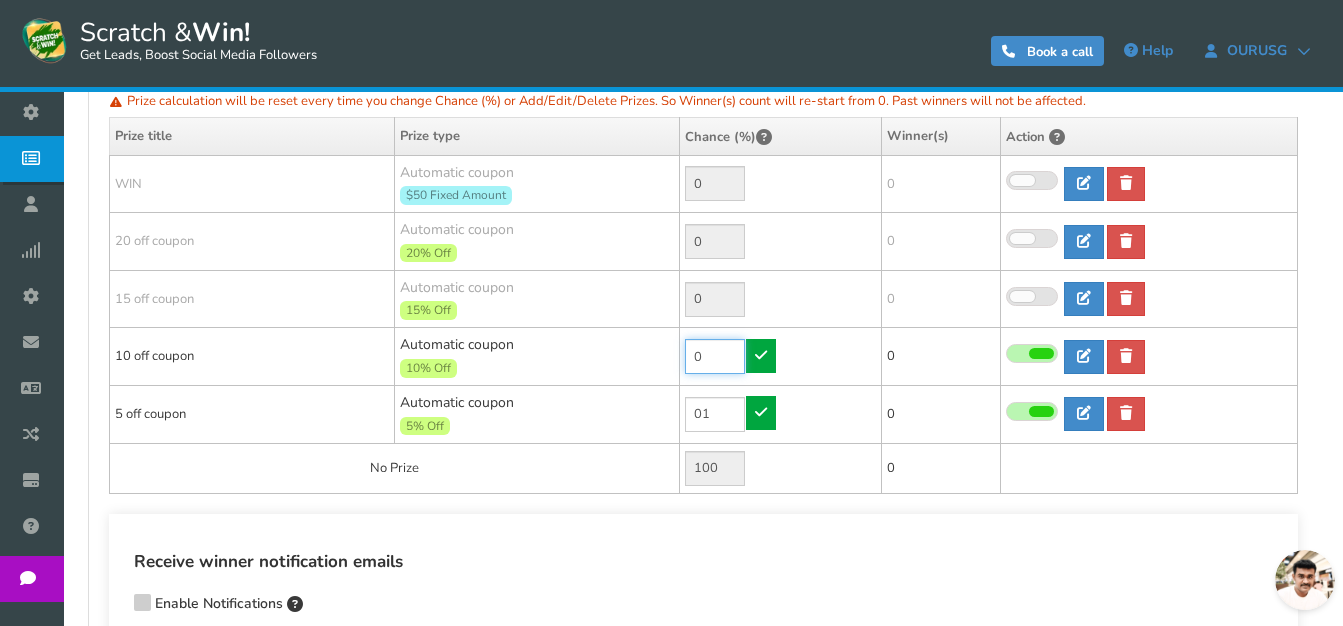 type on "0" 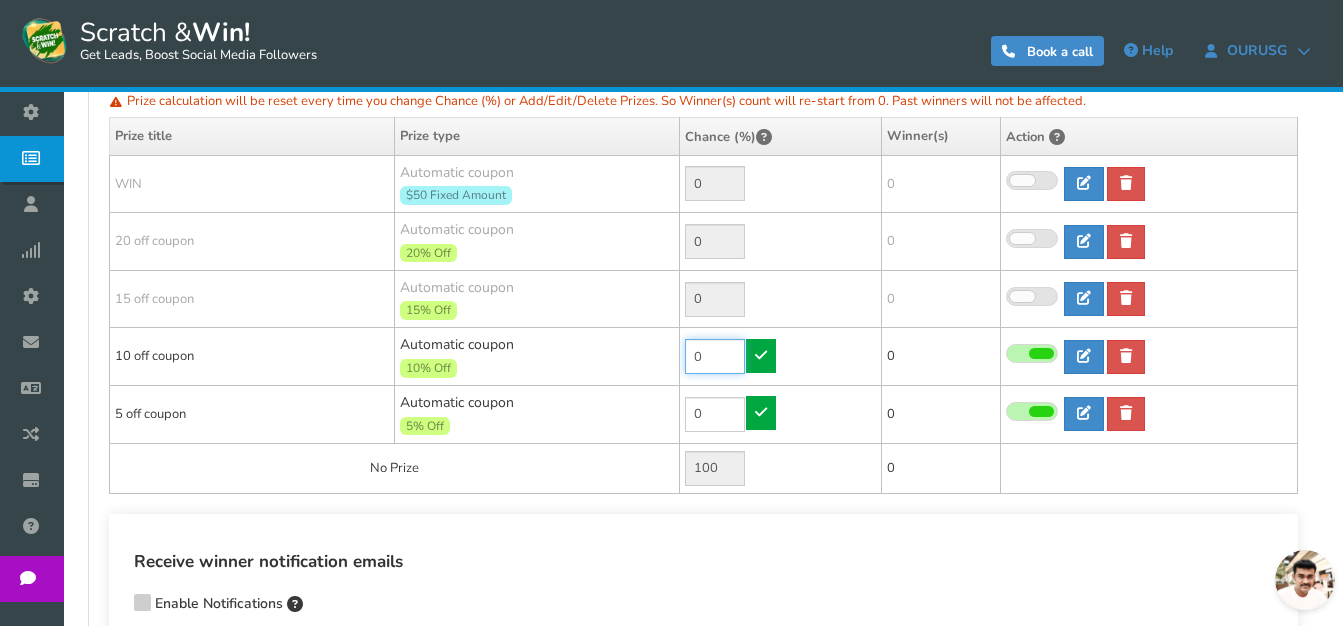 click on "0" at bounding box center [715, 356] 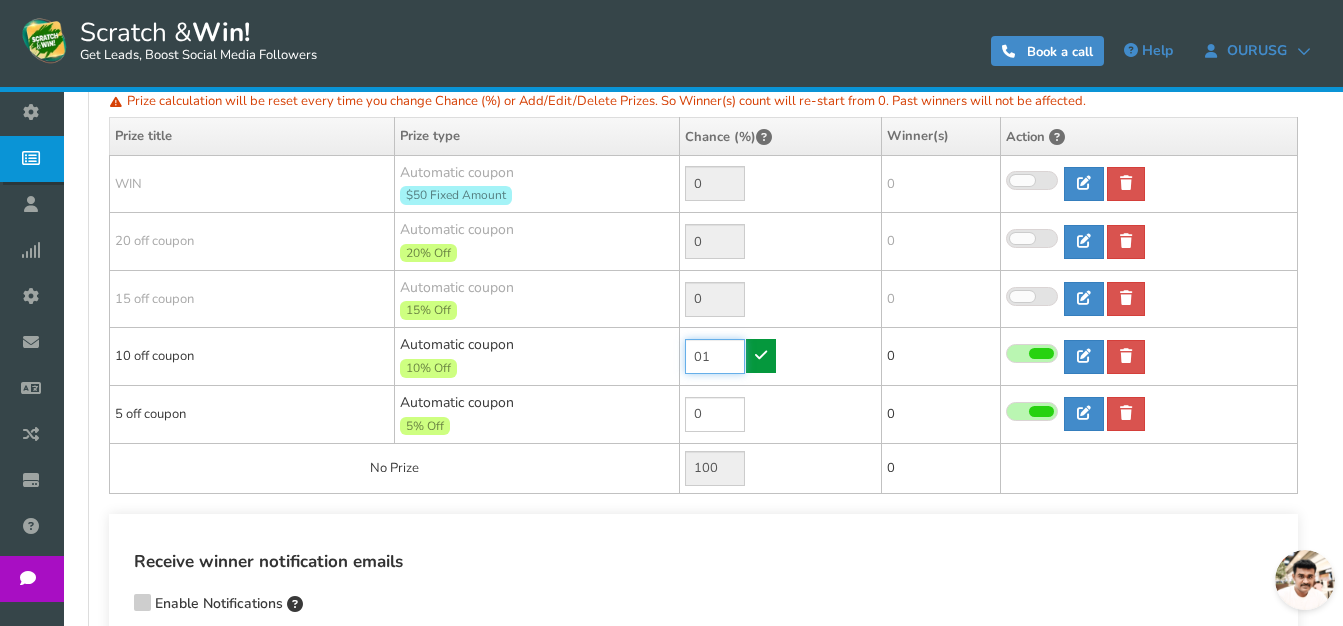 type on "01" 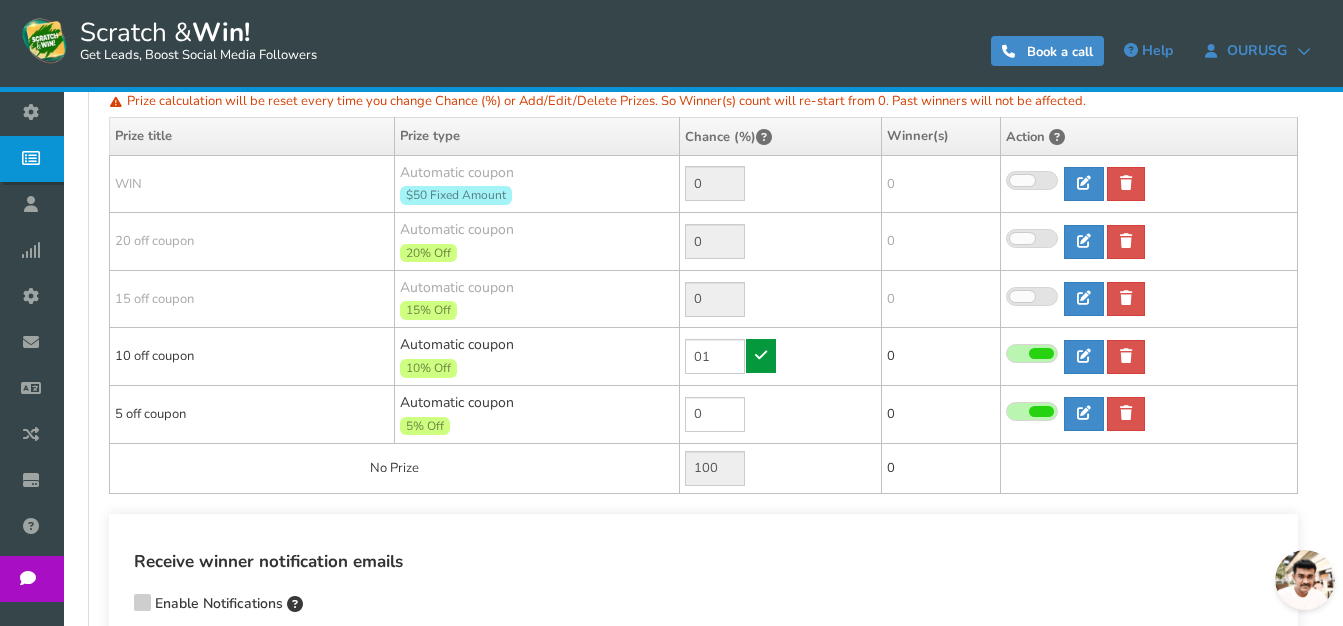 click at bounding box center (761, 356) 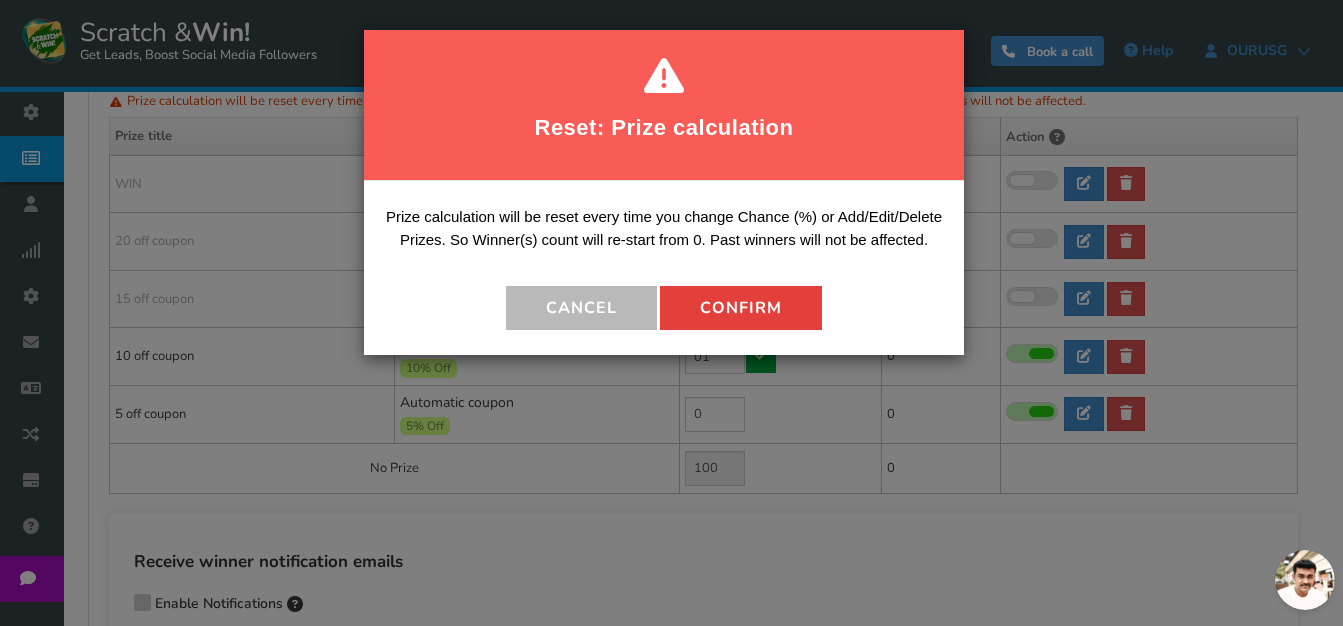 click on "Confirm" at bounding box center (741, 308) 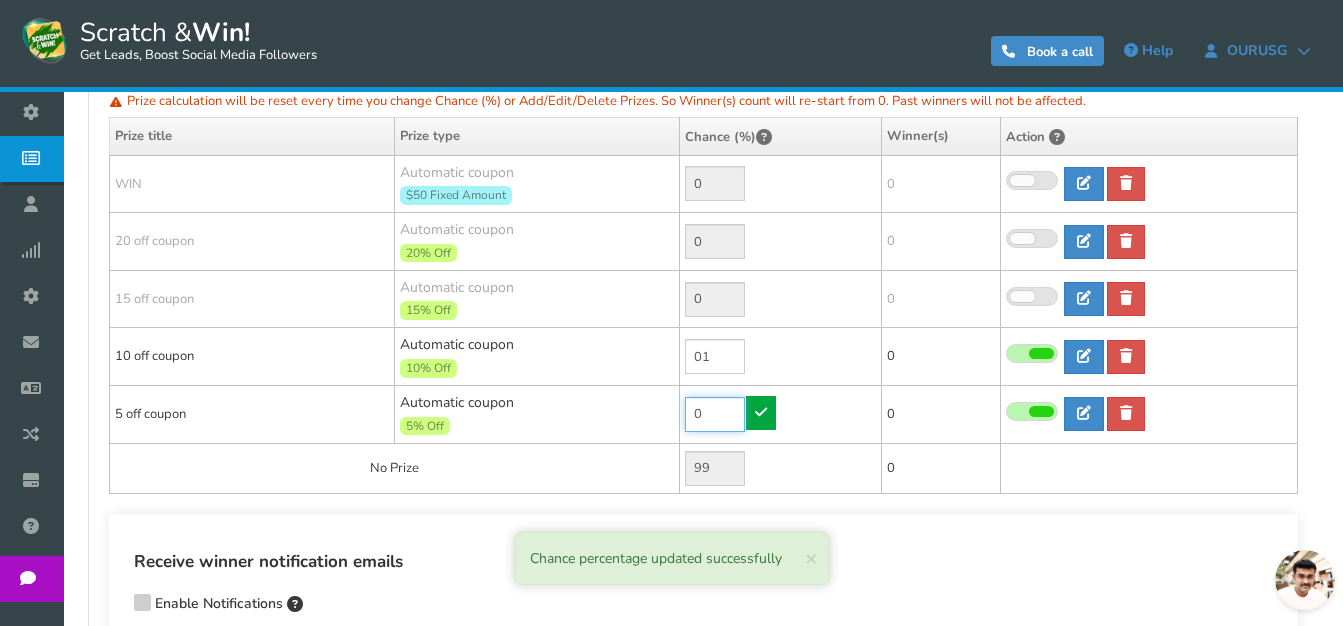 click on "0" at bounding box center (715, 414) 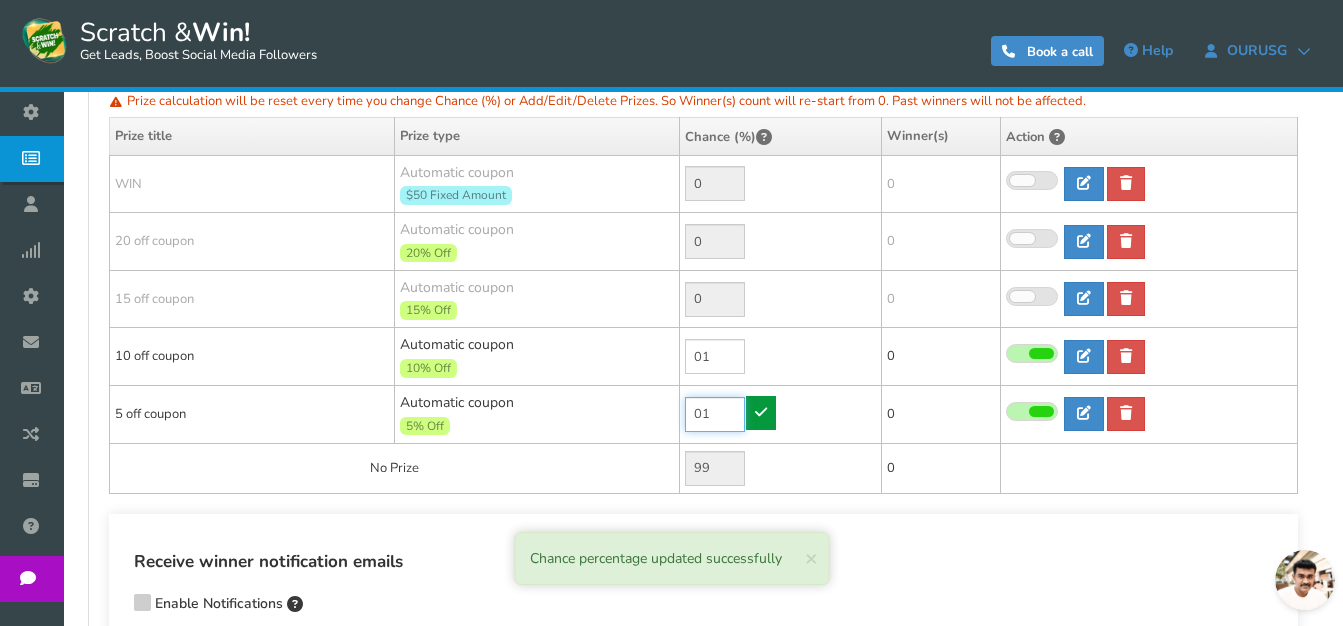 type on "01" 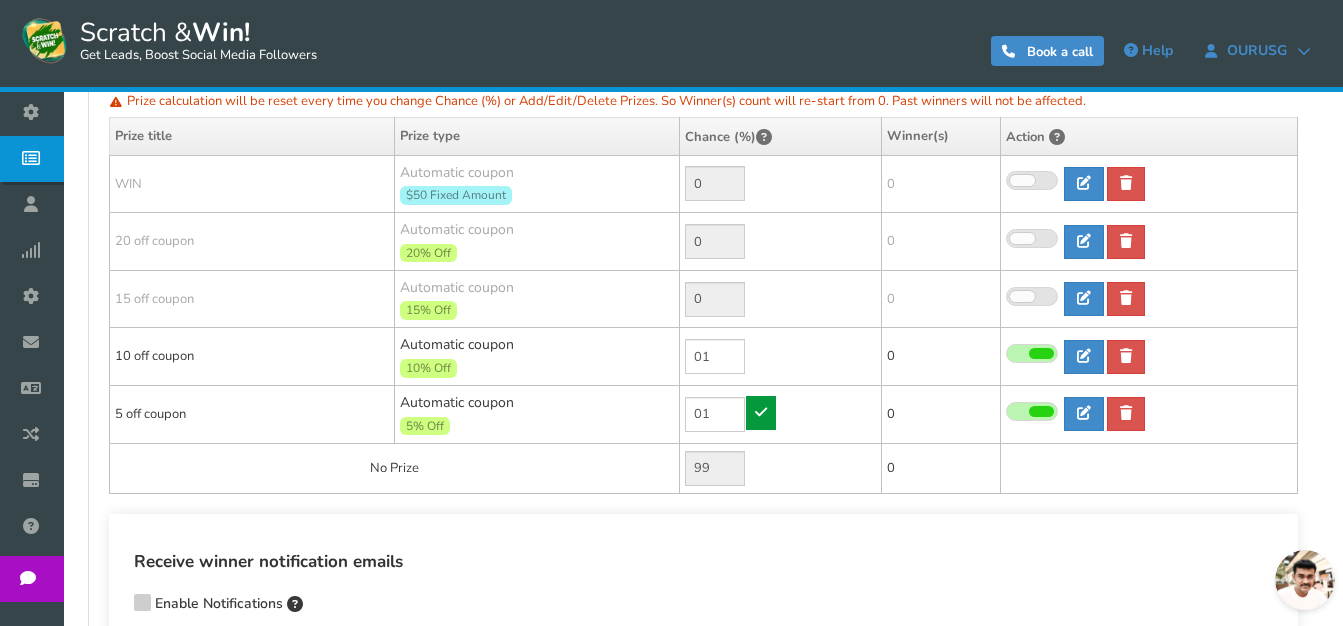 click at bounding box center (761, 412) 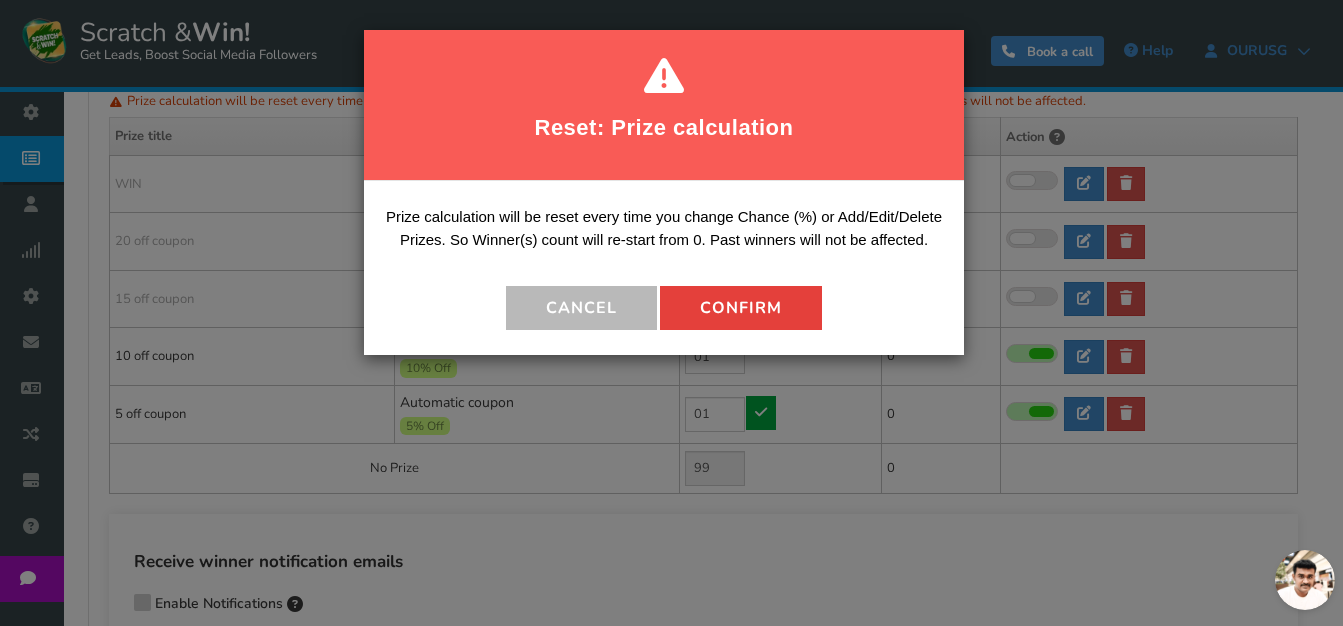 click on "Confirm" at bounding box center [741, 308] 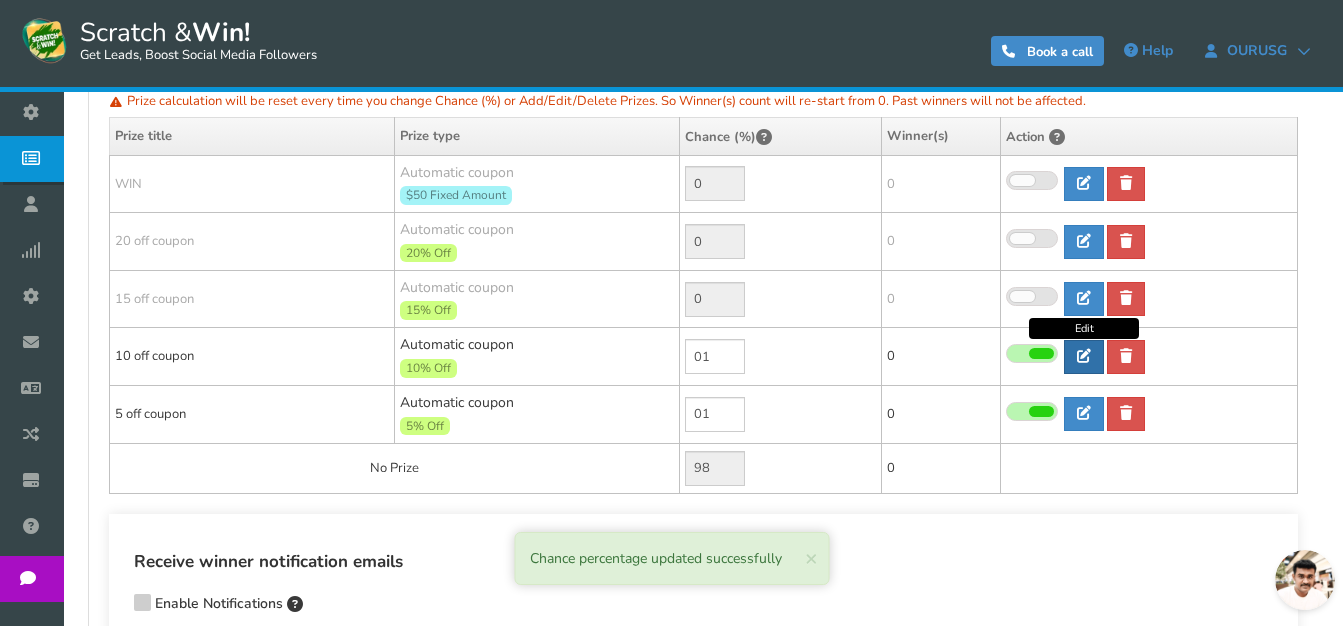 click at bounding box center (1084, 356) 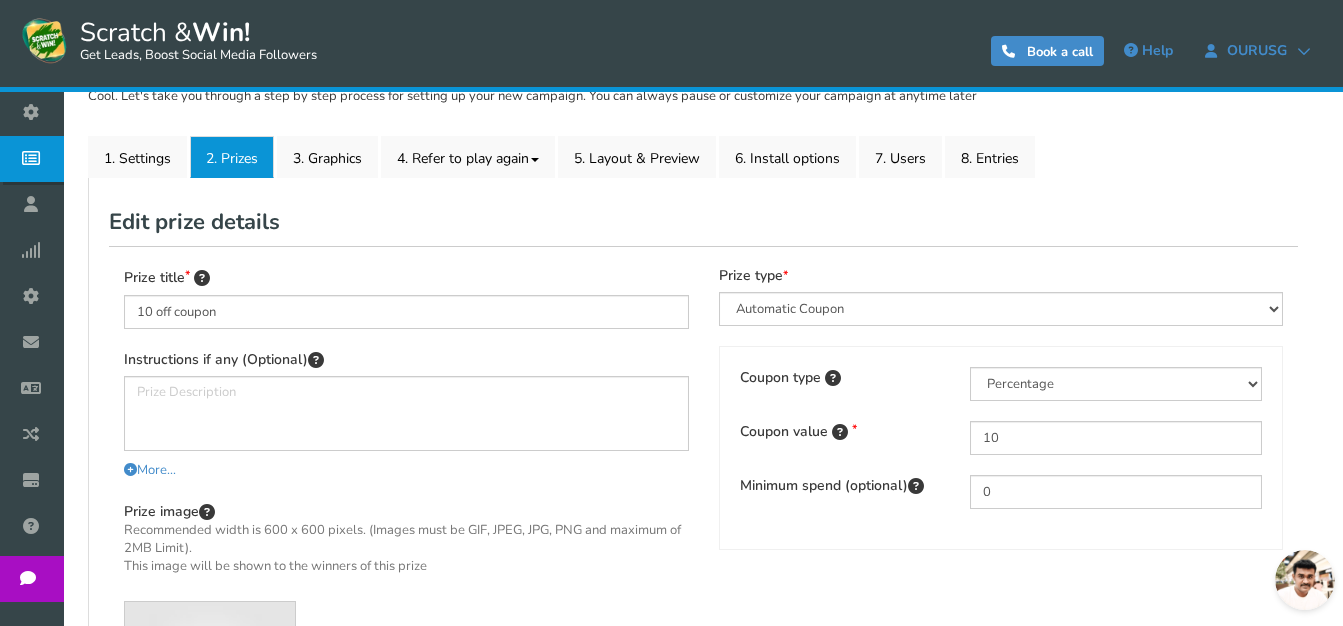 scroll, scrollTop: 258, scrollLeft: 0, axis: vertical 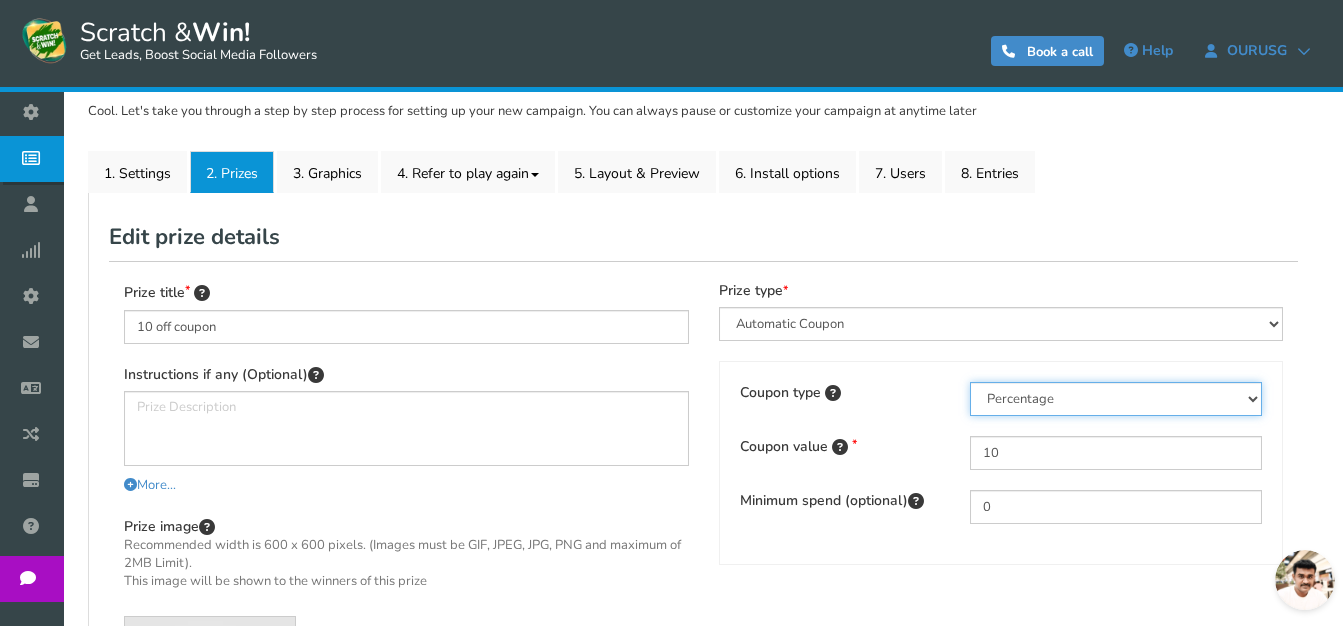 click on "Percentage
Fixed amount
Free shipping" at bounding box center [1116, 399] 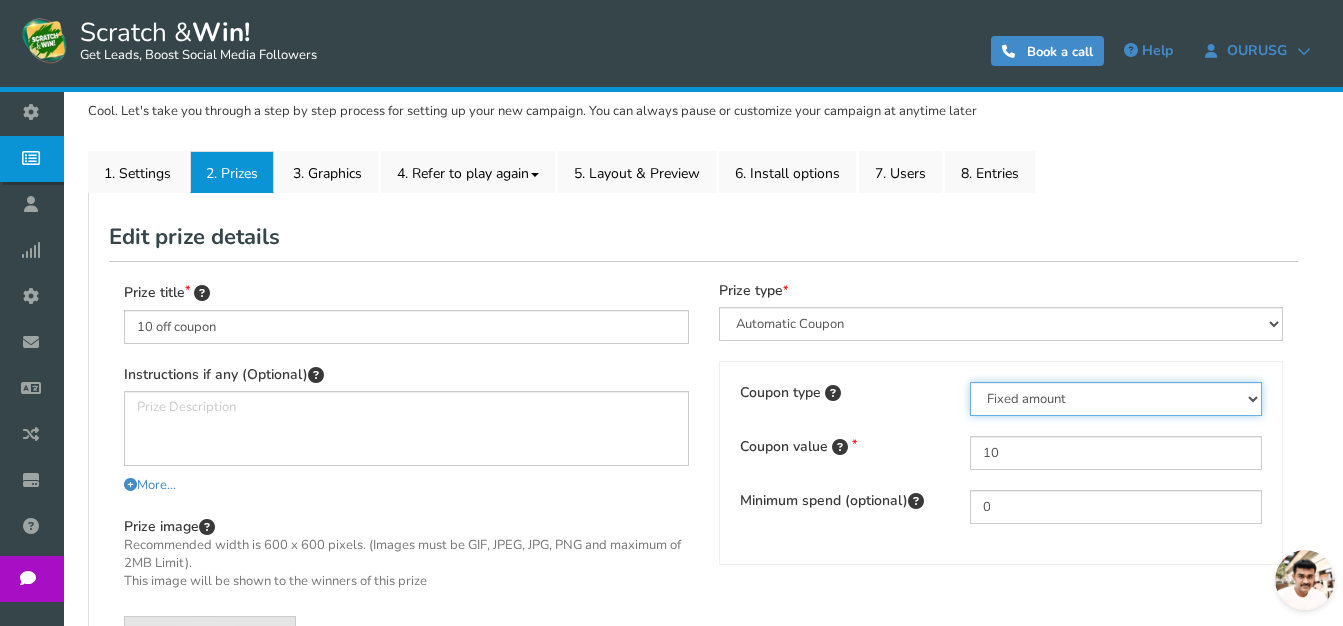 click on "Percentage
Fixed amount
Free shipping" at bounding box center [1116, 399] 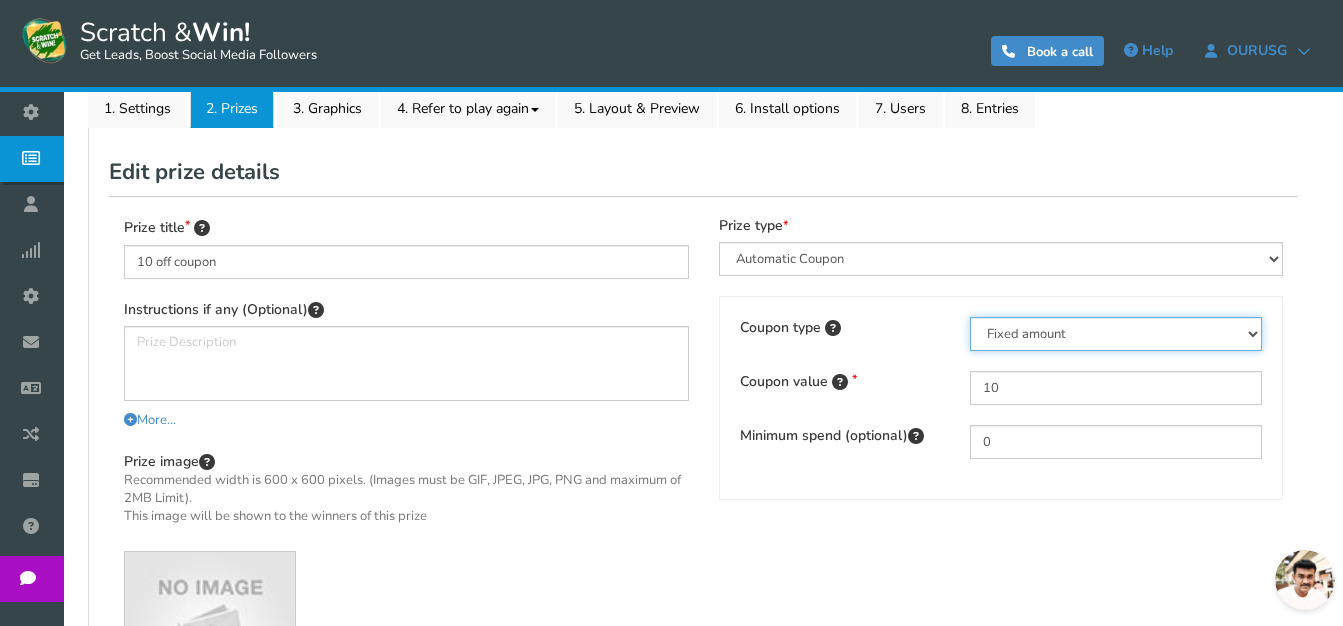 scroll, scrollTop: 358, scrollLeft: 0, axis: vertical 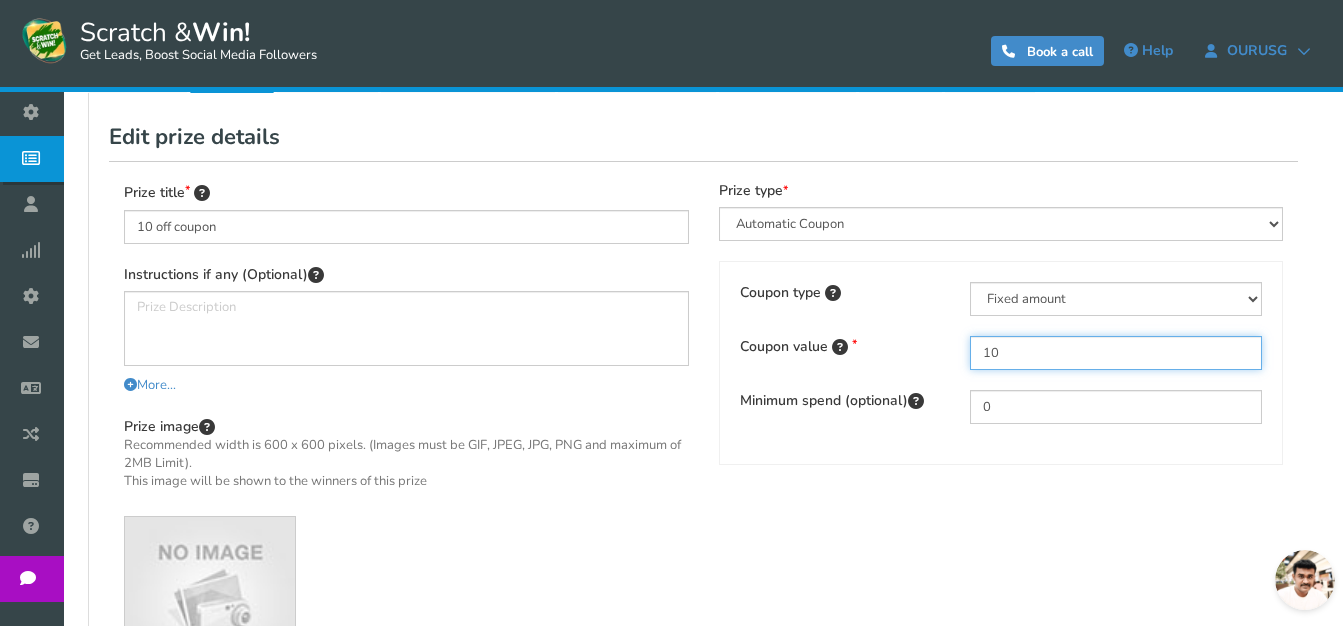 click on "10" at bounding box center [1116, 353] 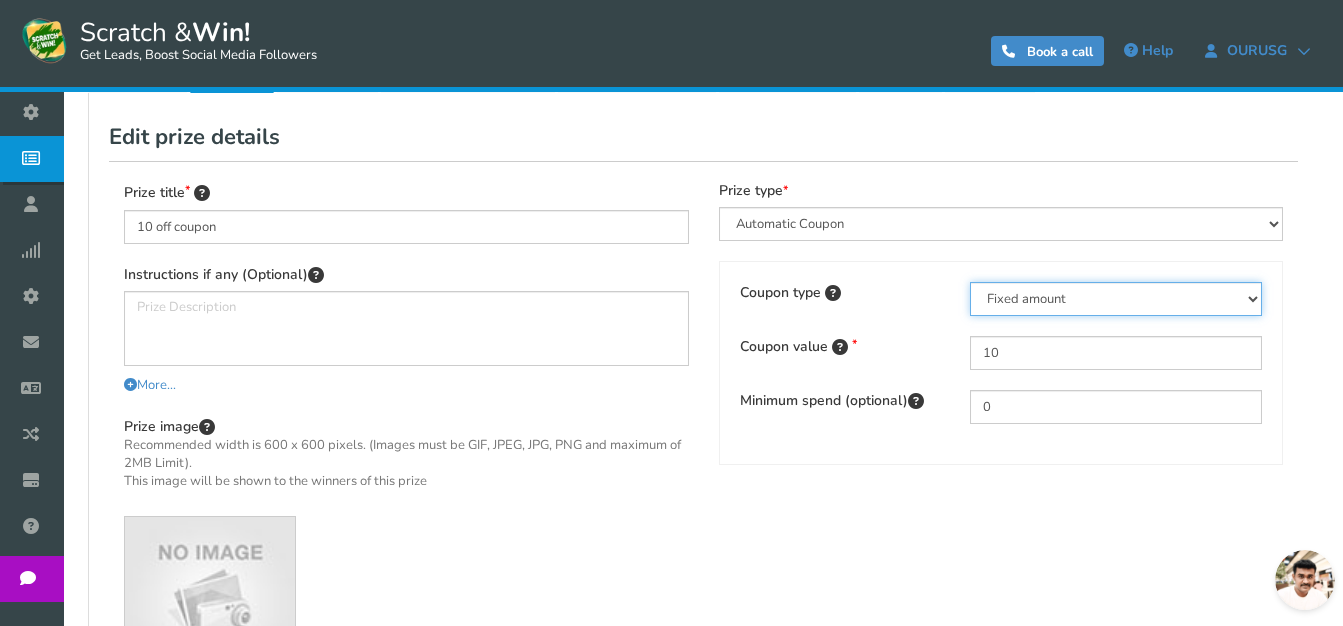 click on "Percentage
Fixed amount
Free shipping" at bounding box center [1116, 299] 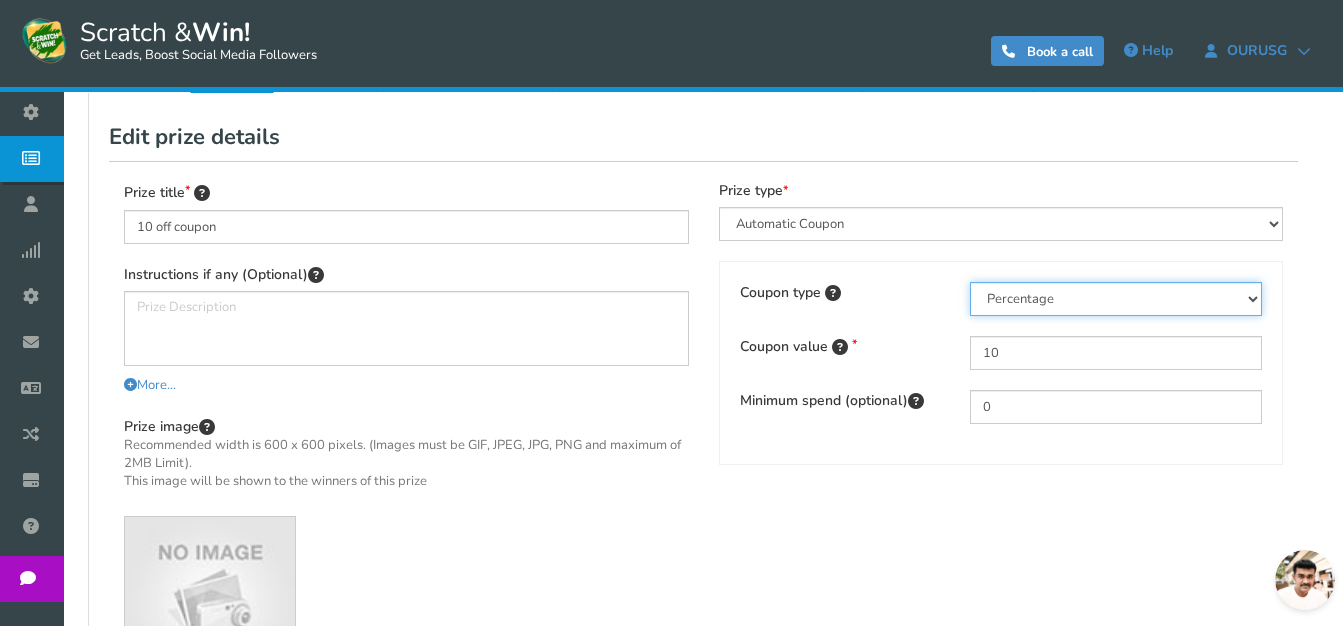 click on "Percentage
Fixed amount
Free shipping" at bounding box center (1116, 299) 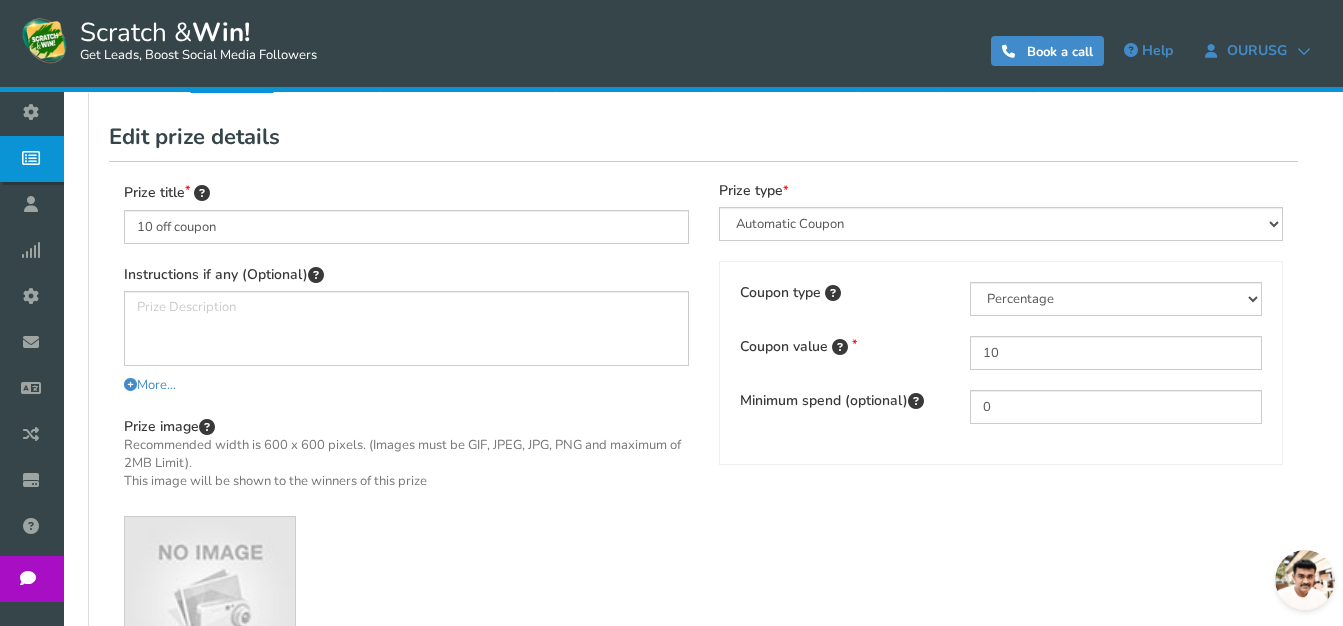 click on "Prize title
10 off coupon
Instructions if any (Optional)
More...
Less...
You can also write simple HTML for other instructions or explanation
Sample HTML
X Customize your image 10" at bounding box center (703, 456) 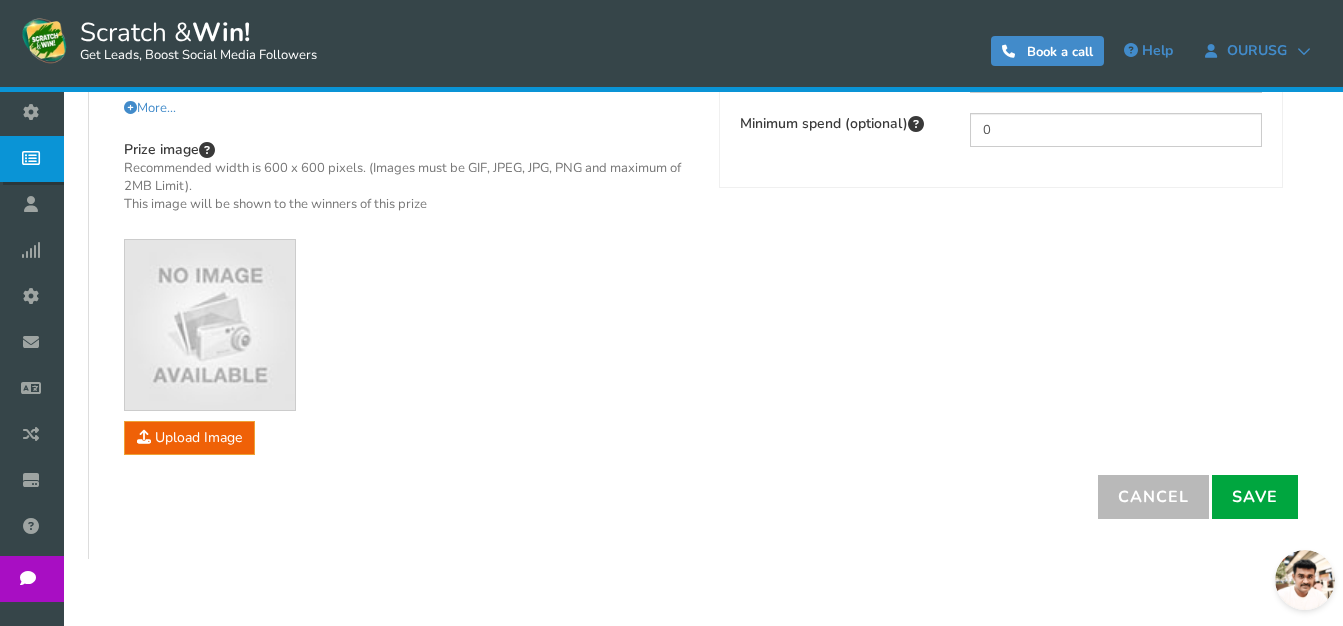 scroll, scrollTop: 658, scrollLeft: 0, axis: vertical 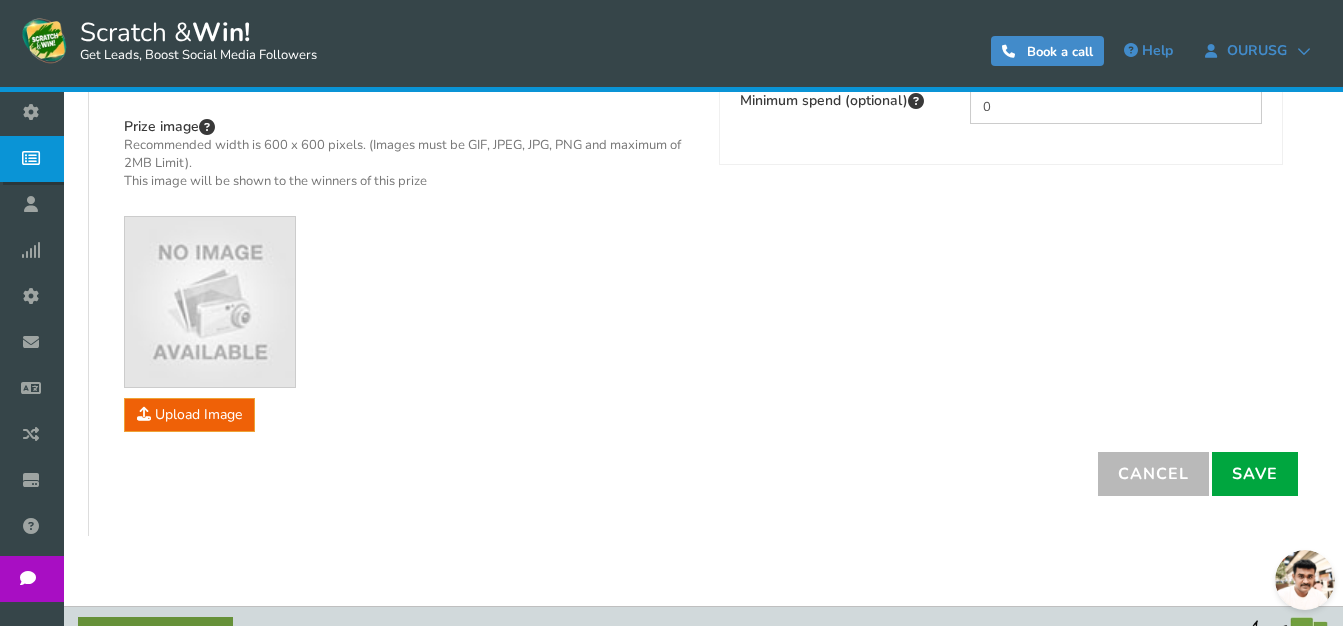 drag, startPoint x: 214, startPoint y: 405, endPoint x: 572, endPoint y: 329, distance: 365.97815 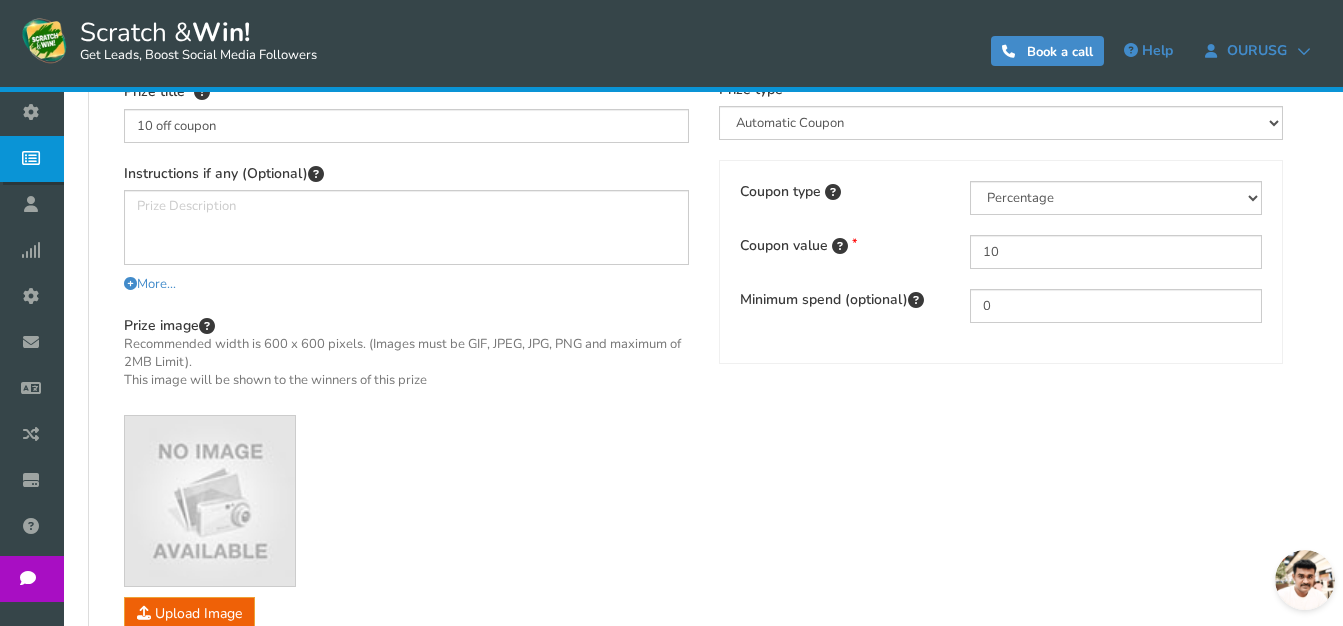 scroll, scrollTop: 458, scrollLeft: 0, axis: vertical 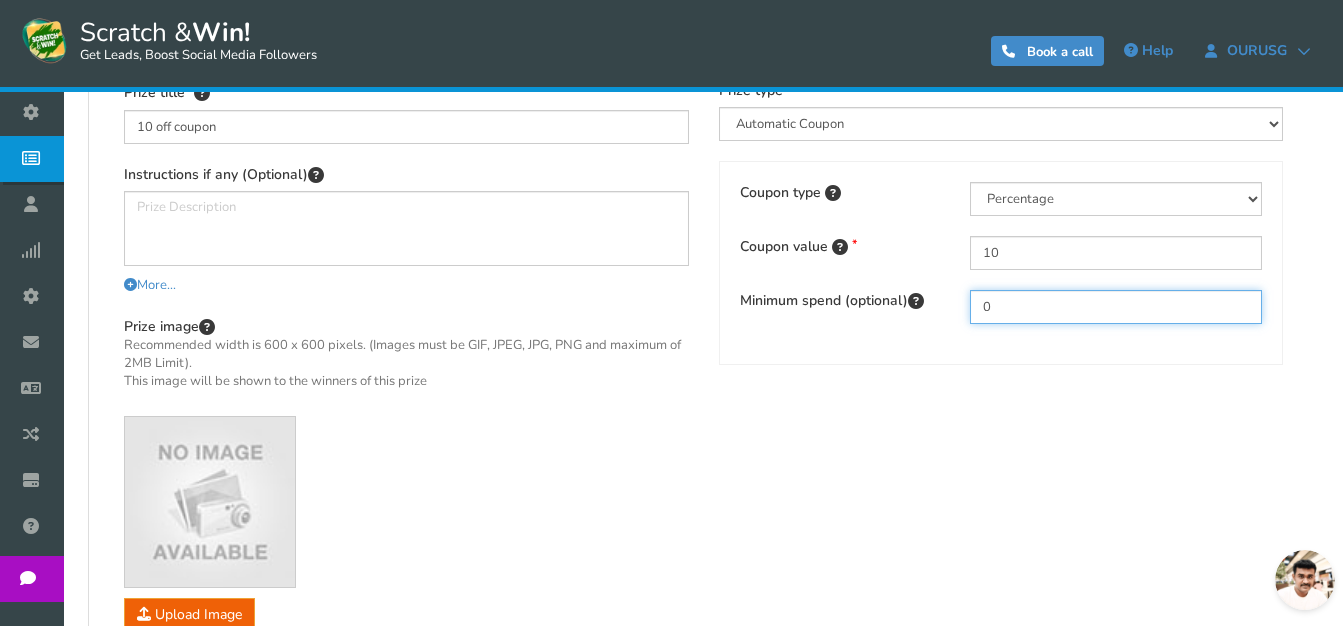 drag, startPoint x: 1078, startPoint y: 305, endPoint x: 966, endPoint y: 319, distance: 112.871605 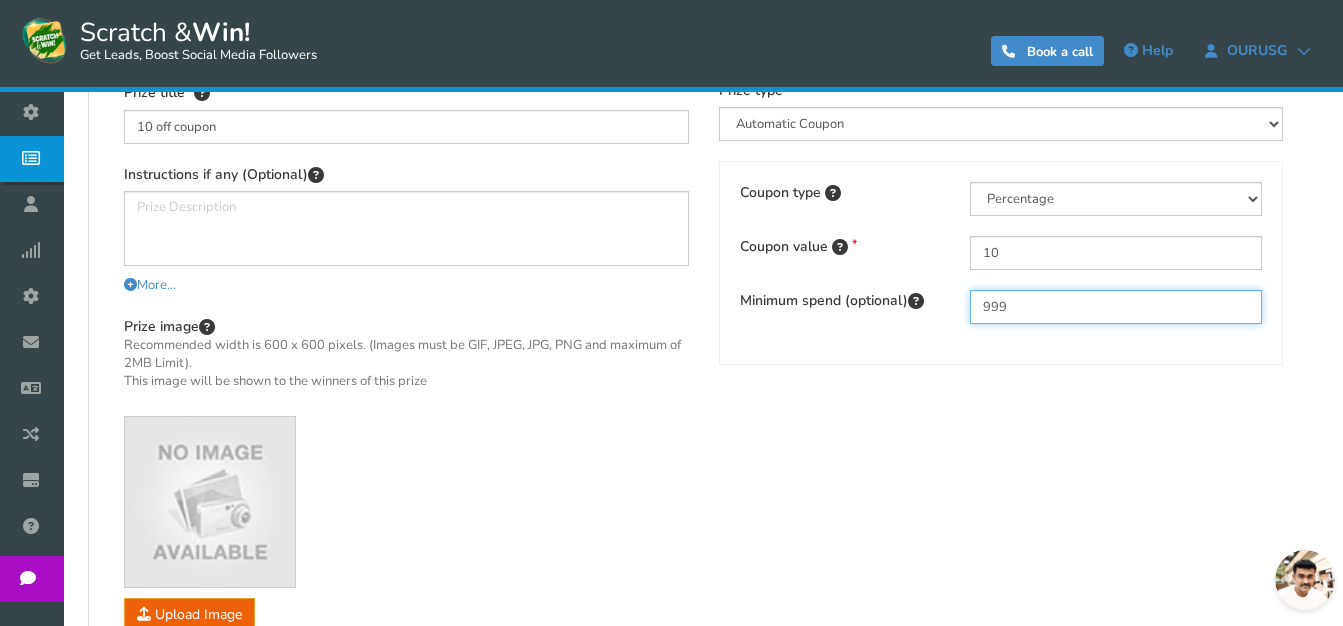 type on "999" 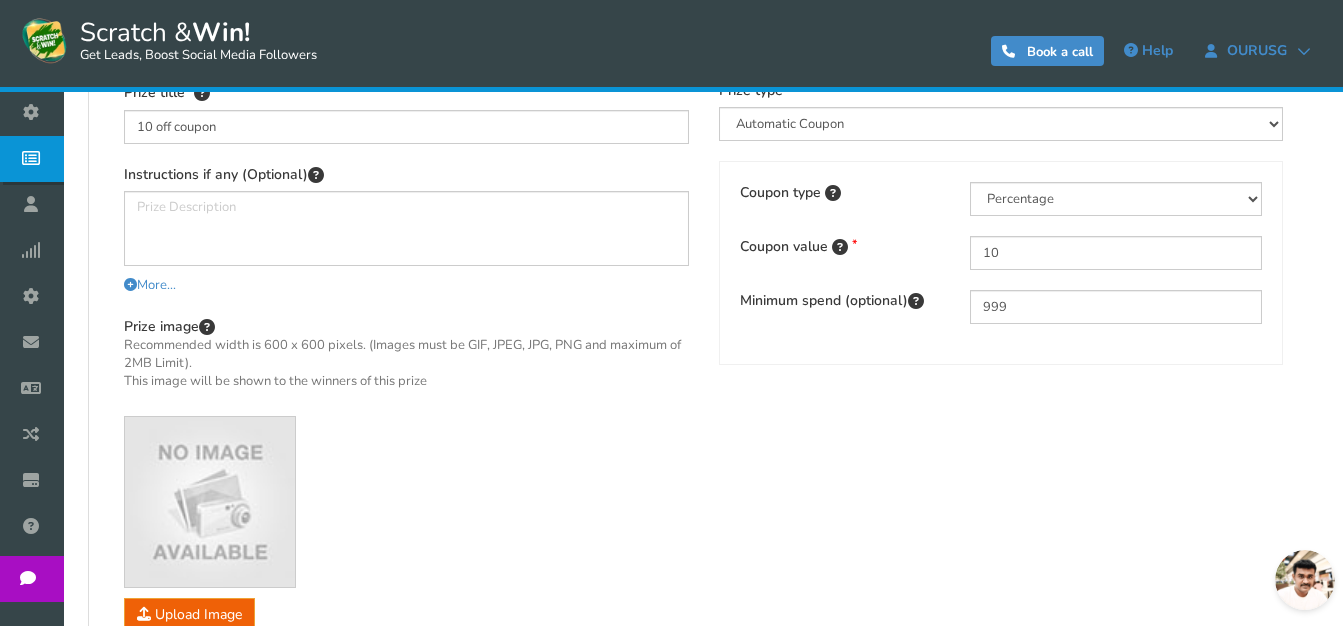 click on "Prize title
10 off coupon
Instructions if any (Optional)
More...
Less...
You can also write simple HTML for other instructions or explanation
Sample HTML
X Customize your image 10" at bounding box center [703, 356] 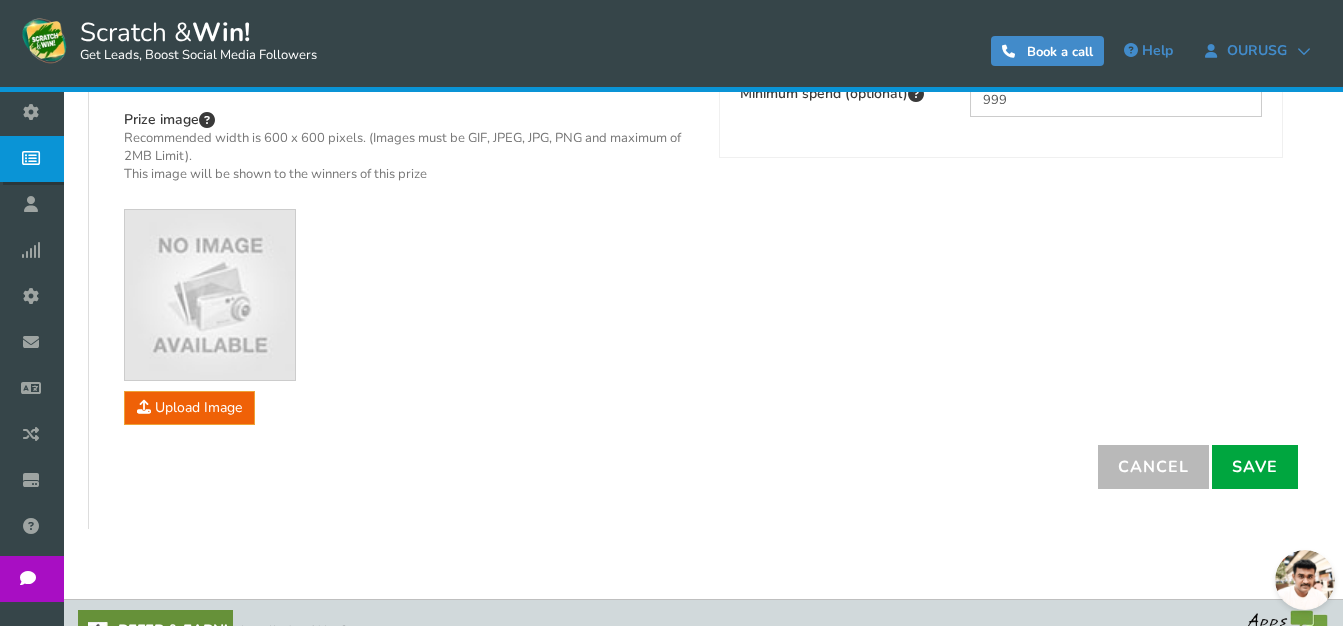 scroll, scrollTop: 700, scrollLeft: 0, axis: vertical 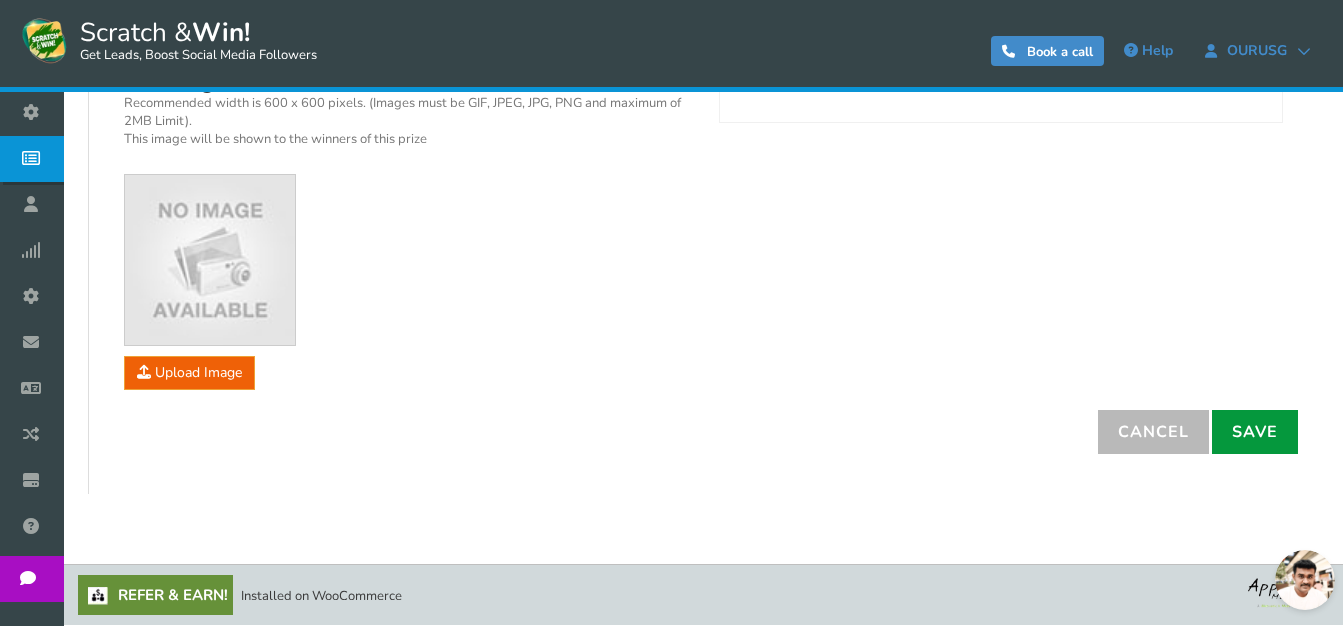 click on "Save" at bounding box center [1255, 432] 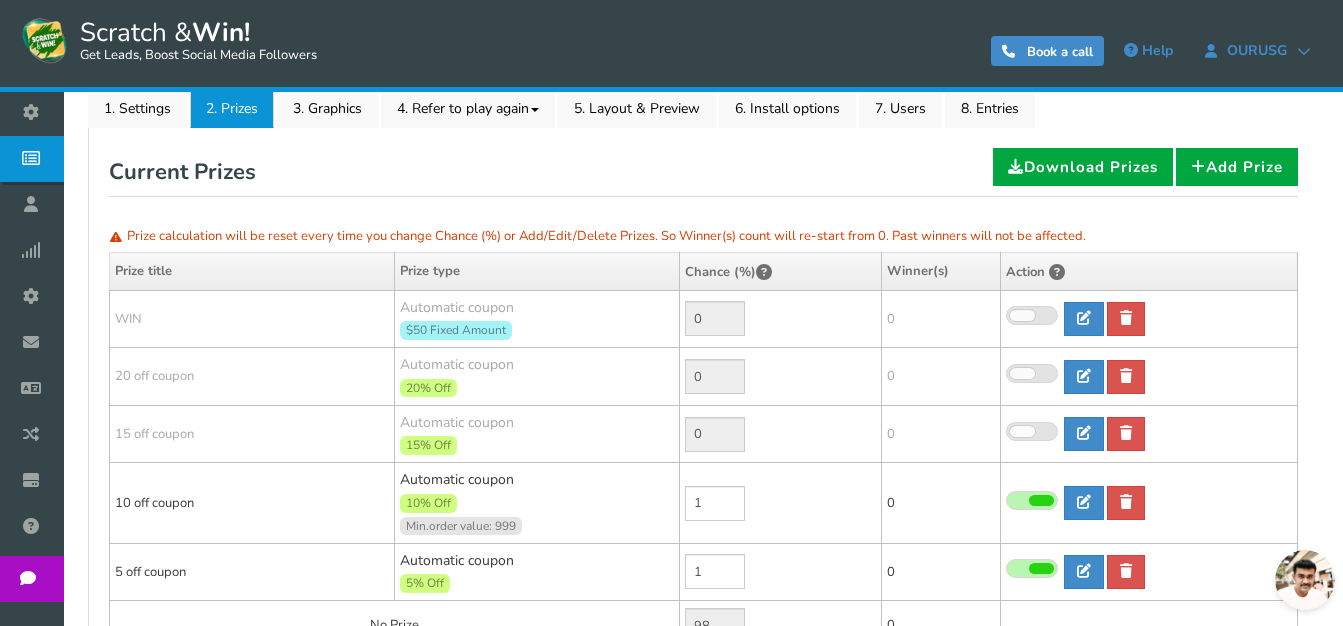 scroll, scrollTop: 73, scrollLeft: 0, axis: vertical 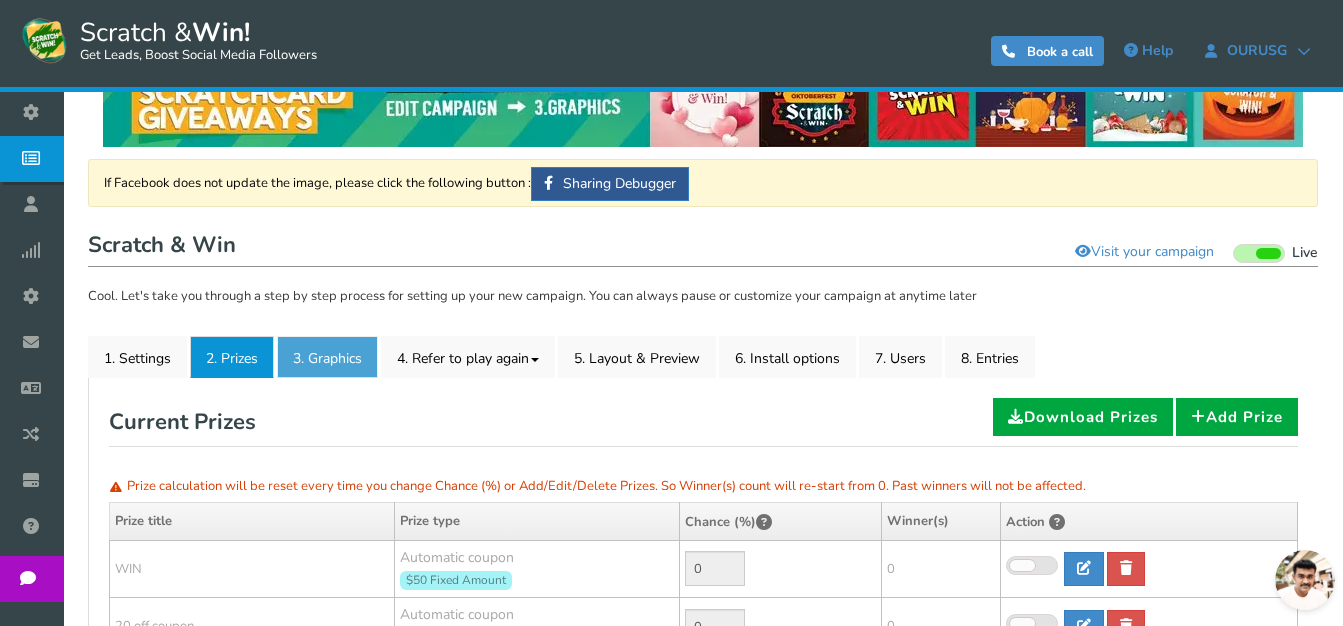 click on "3. Graphics" at bounding box center [327, 357] 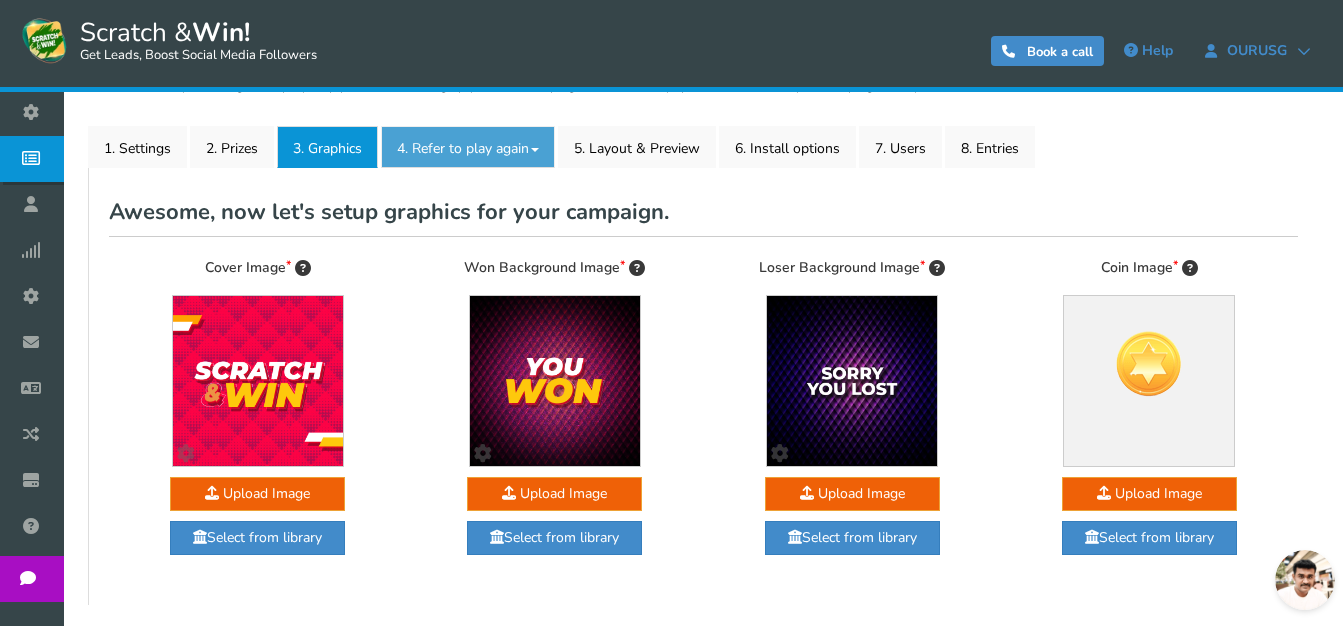 scroll, scrollTop: 94, scrollLeft: 0, axis: vertical 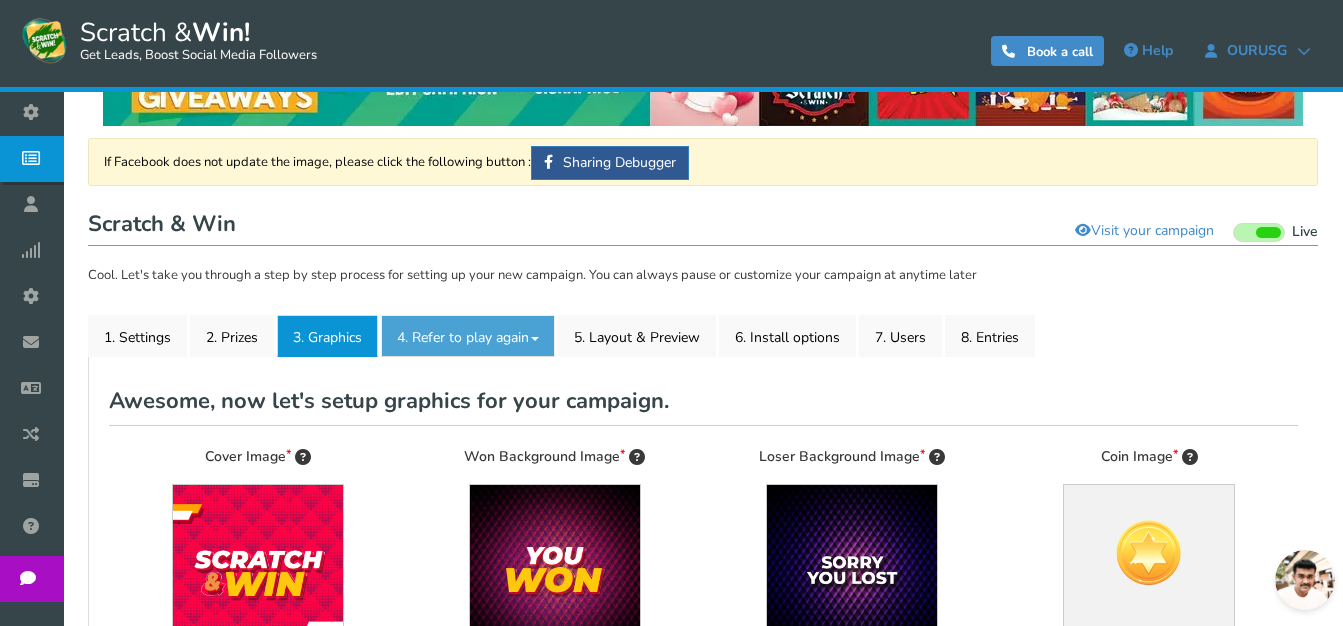 click on "4. Refer to play again" at bounding box center [468, 336] 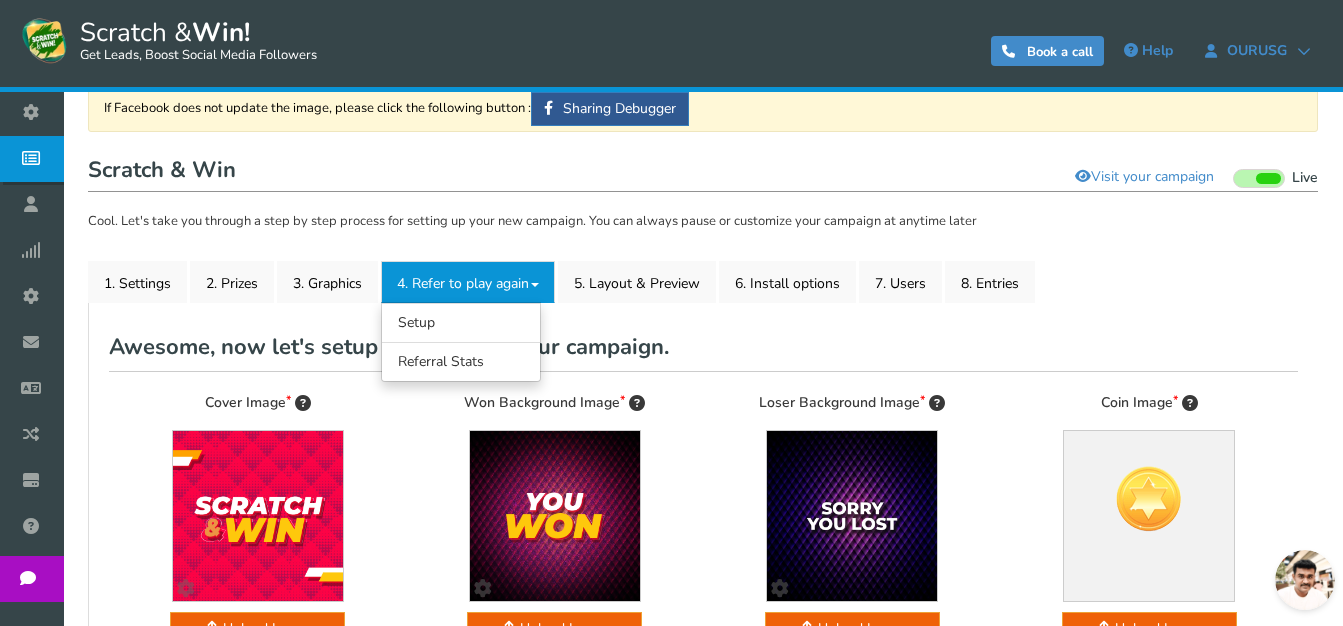 scroll, scrollTop: 194, scrollLeft: 0, axis: vertical 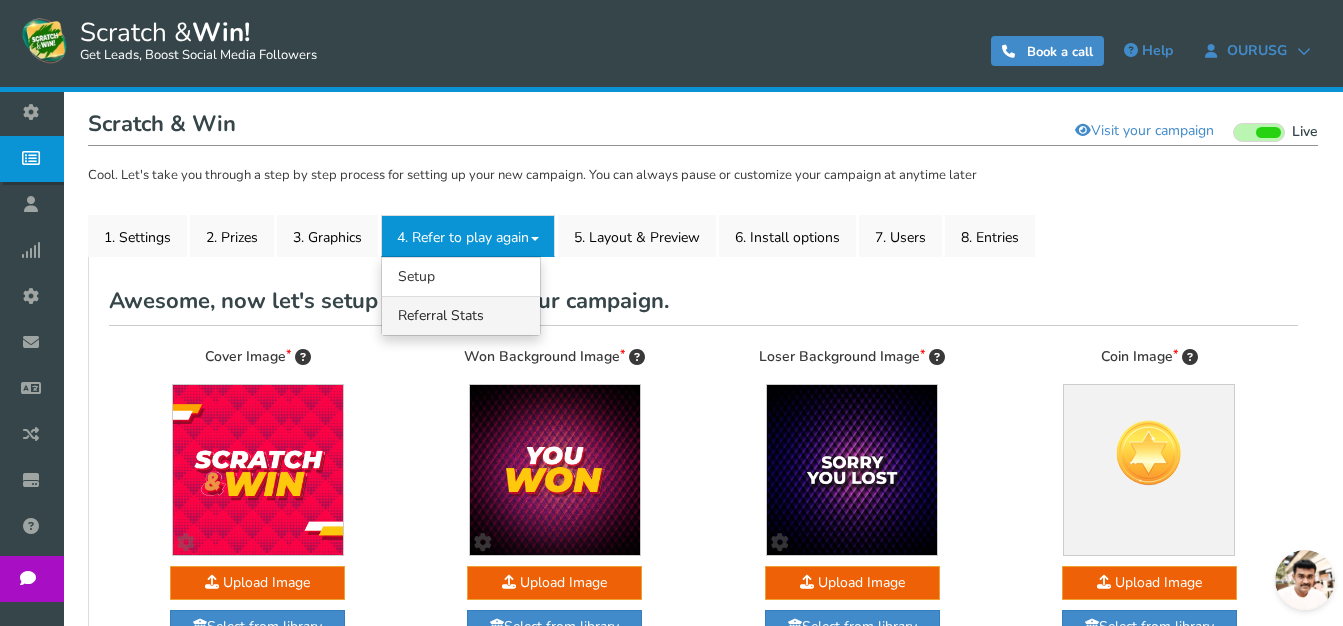 click on "4.2  Referral Stats" at bounding box center (461, 315) 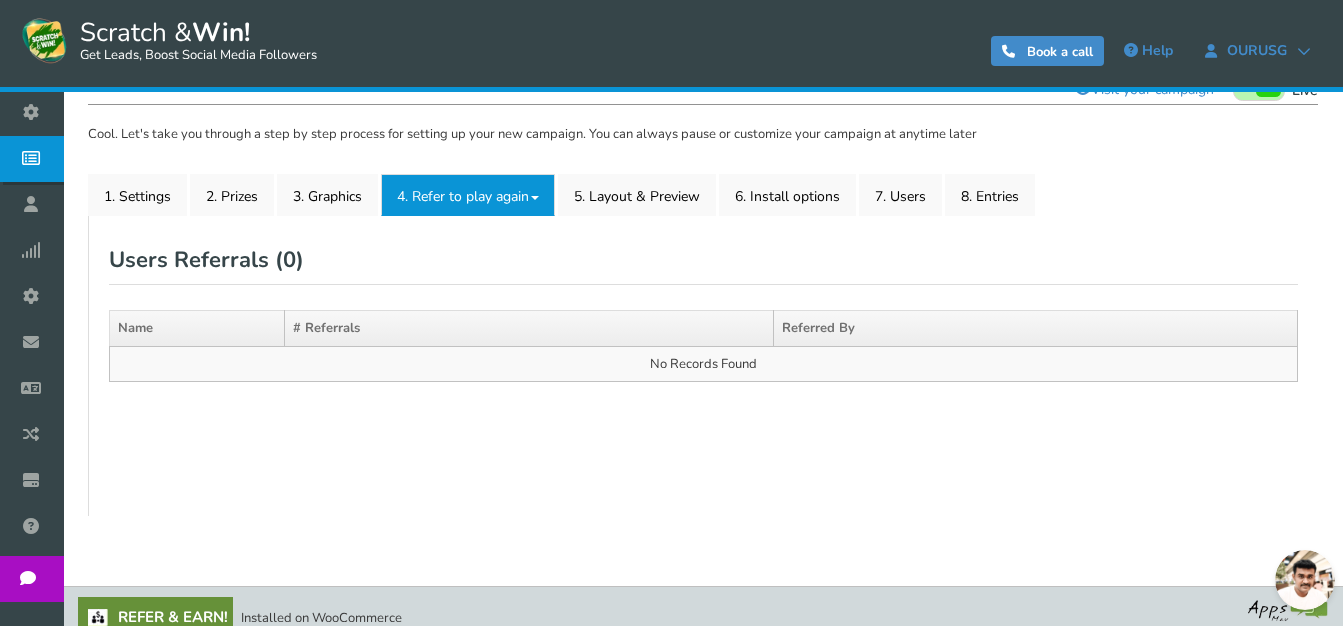 scroll, scrollTop: 257, scrollLeft: 0, axis: vertical 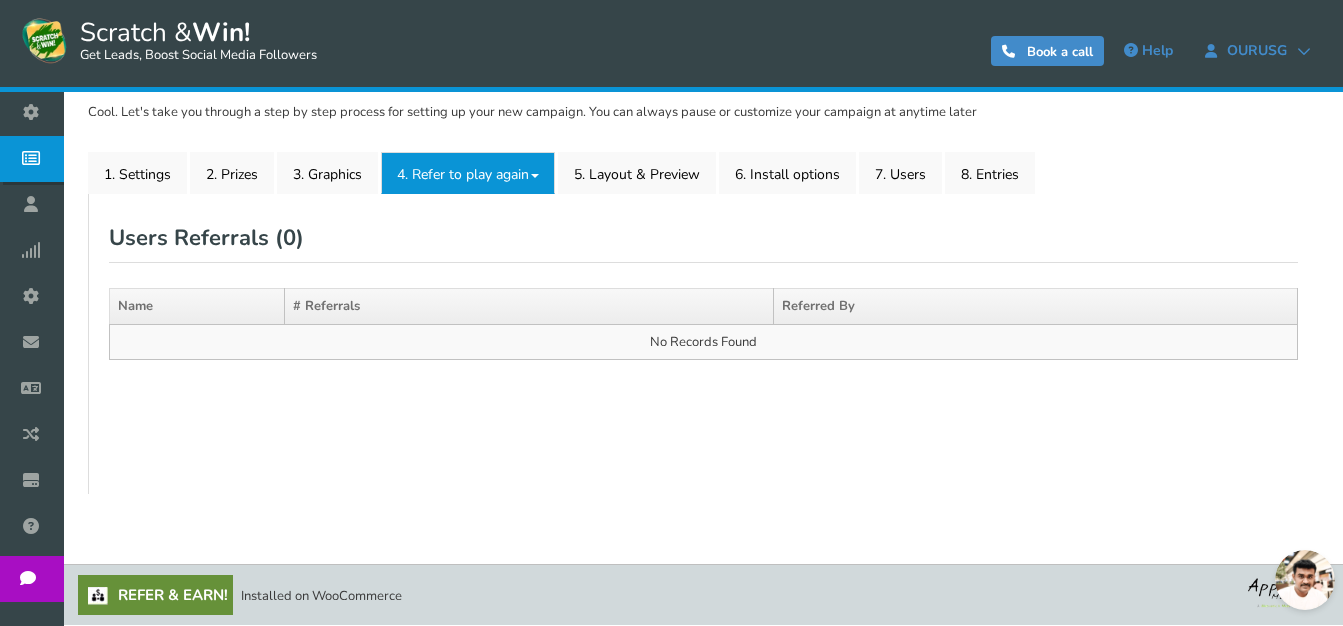 click on "4. Refer to play again" at bounding box center [468, 173] 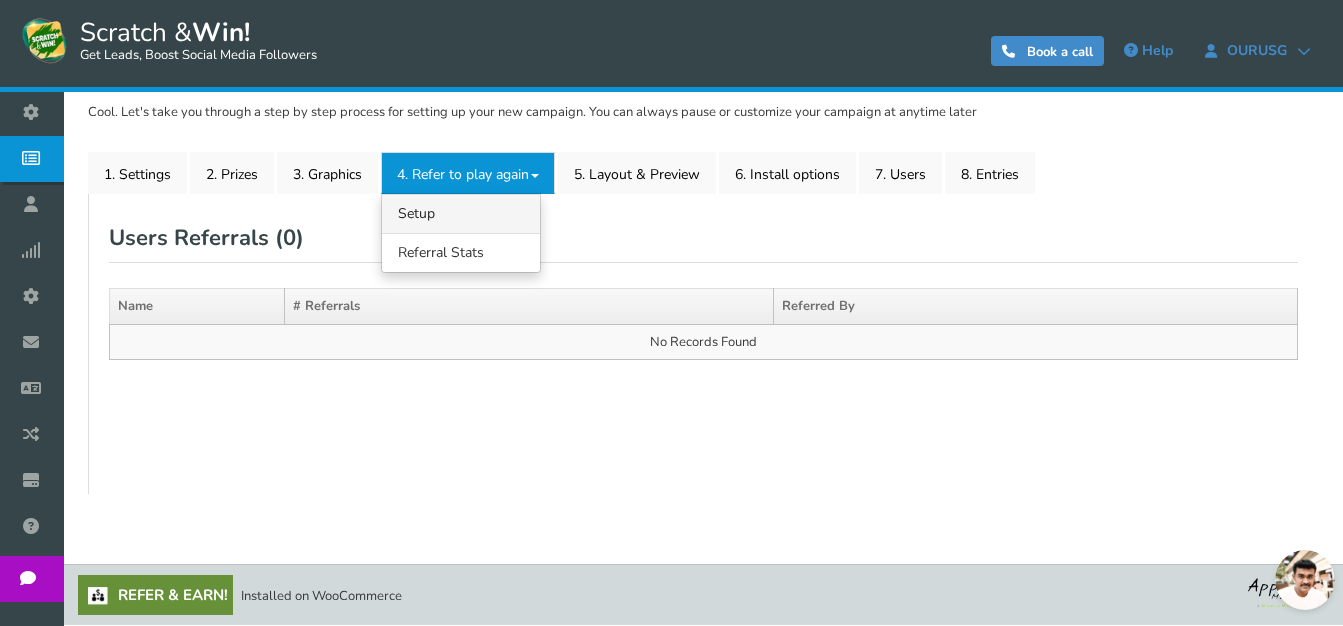 click on "4.1 Referrals  Setup" at bounding box center [461, 213] 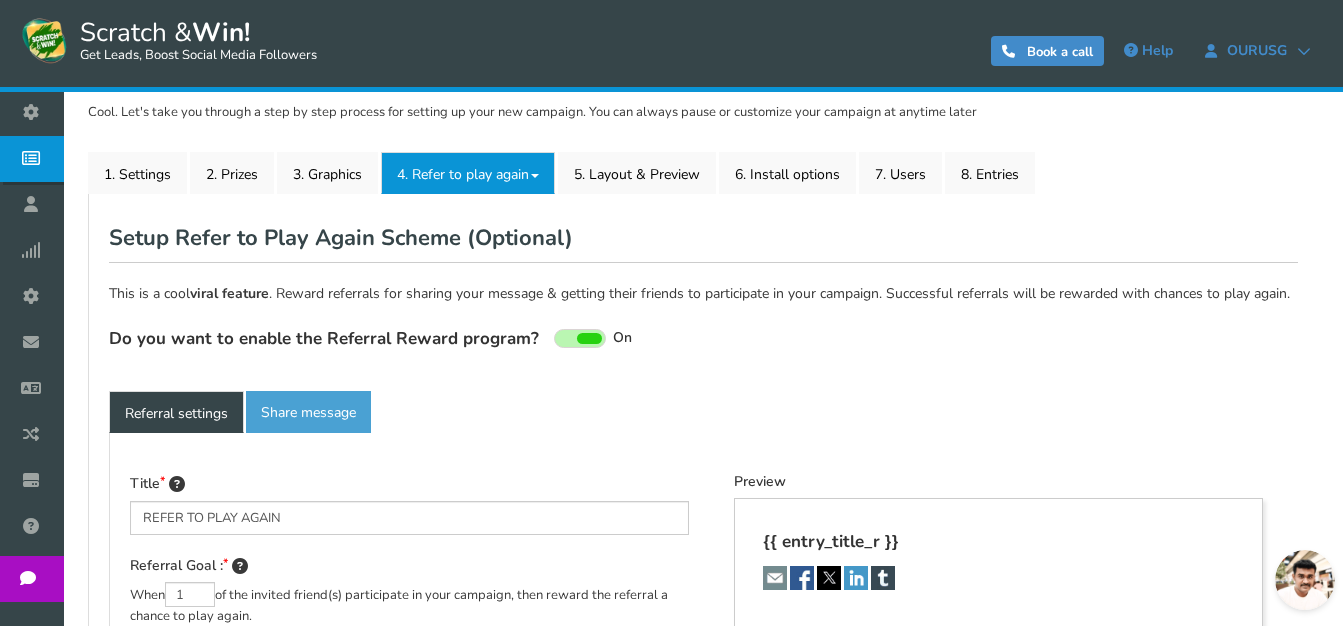 type on "Refer your friends and get more chances to win!" 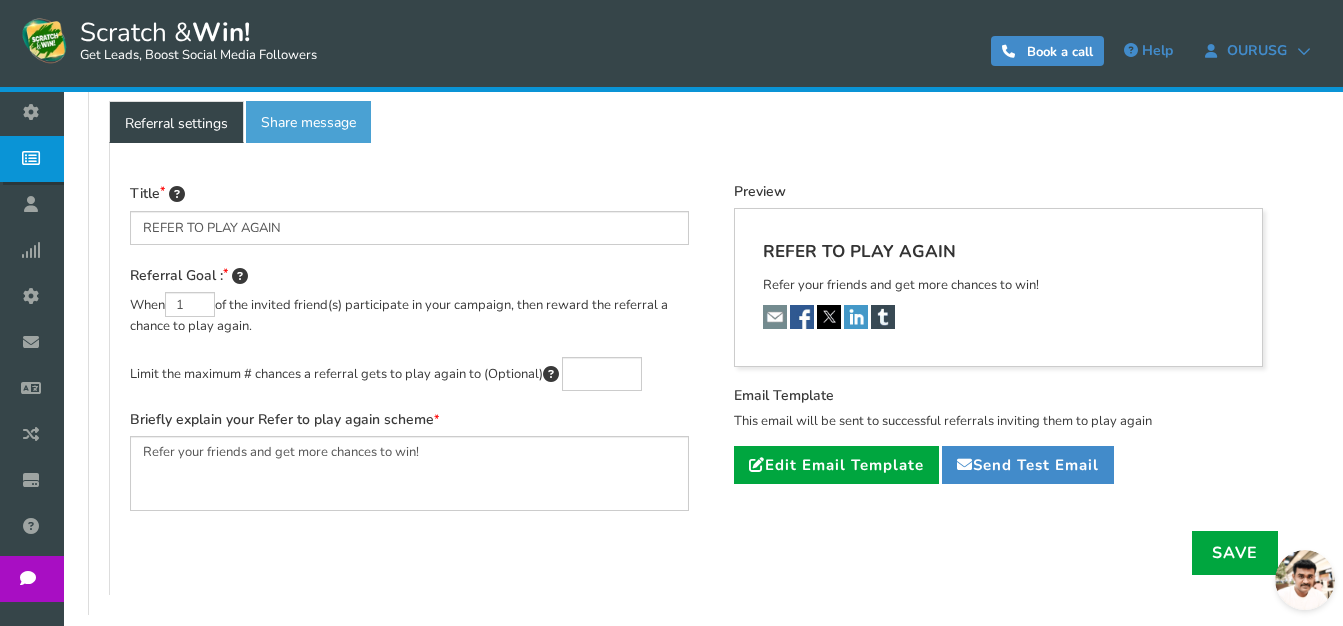 scroll, scrollTop: 557, scrollLeft: 0, axis: vertical 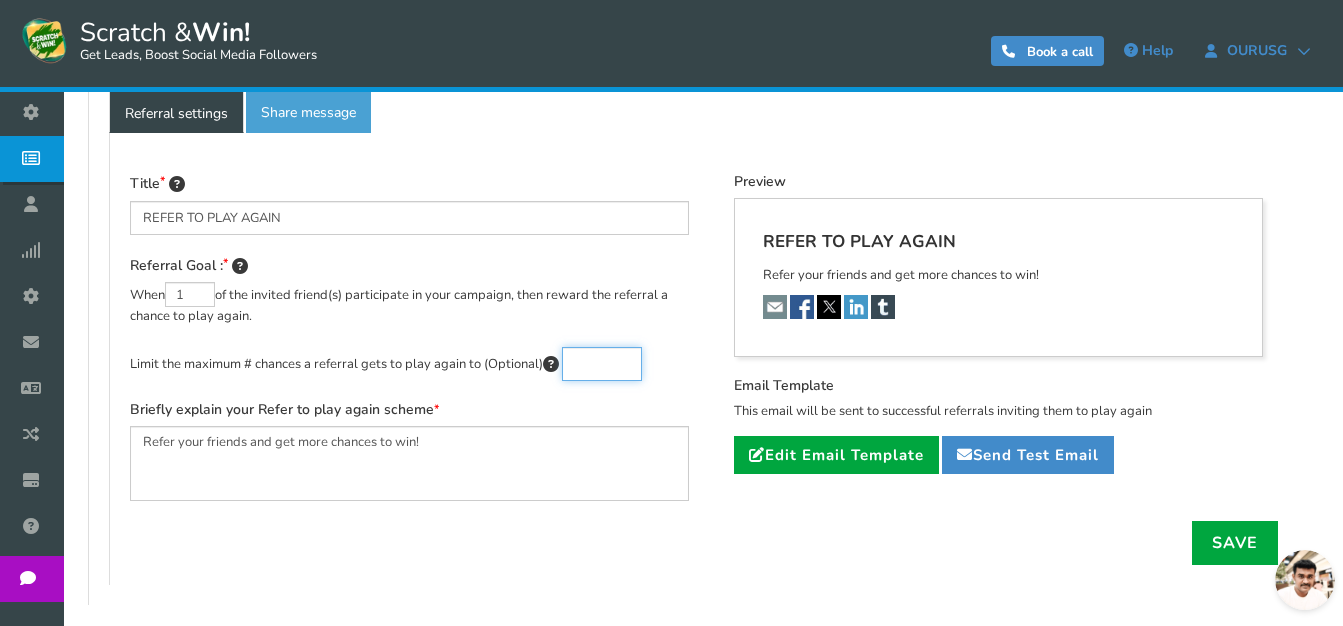click at bounding box center [602, 364] 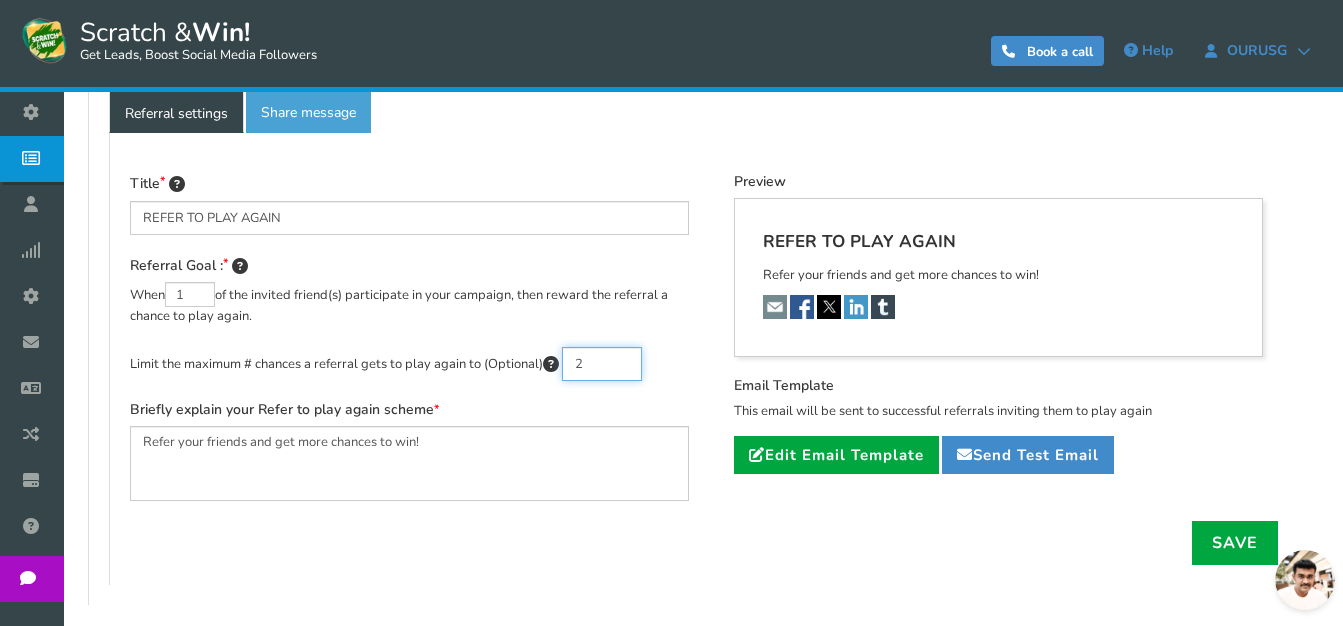 type on "2" 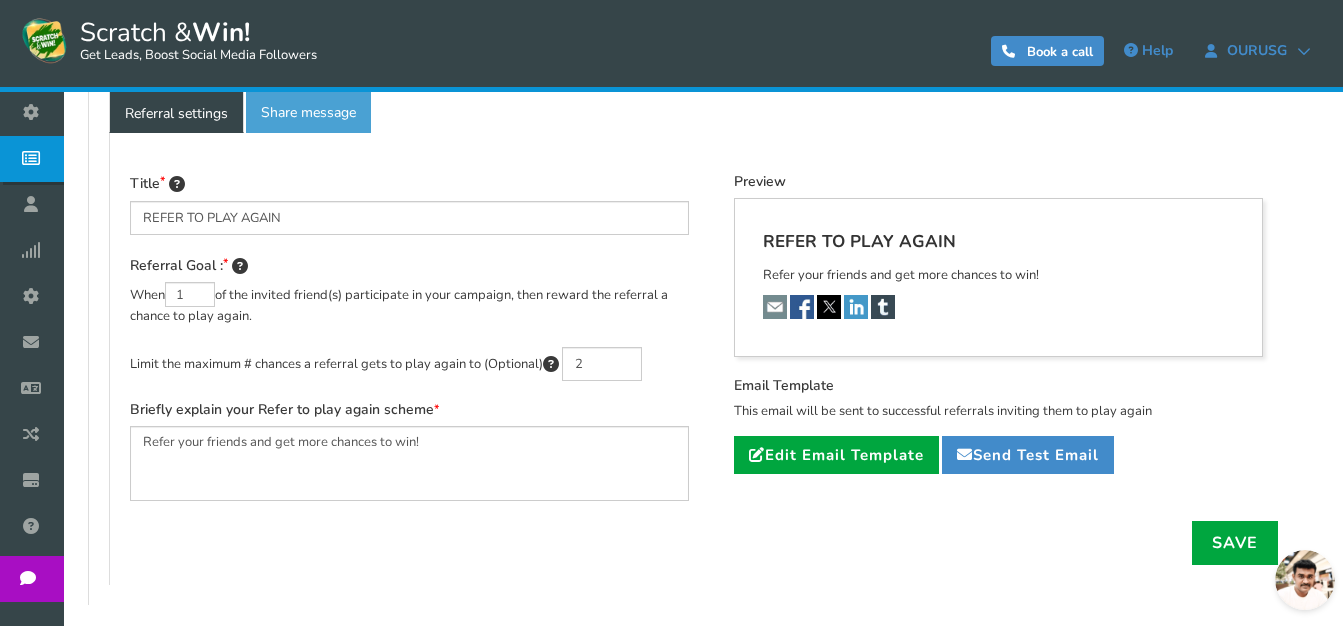 click on "Save" at bounding box center [704, 543] 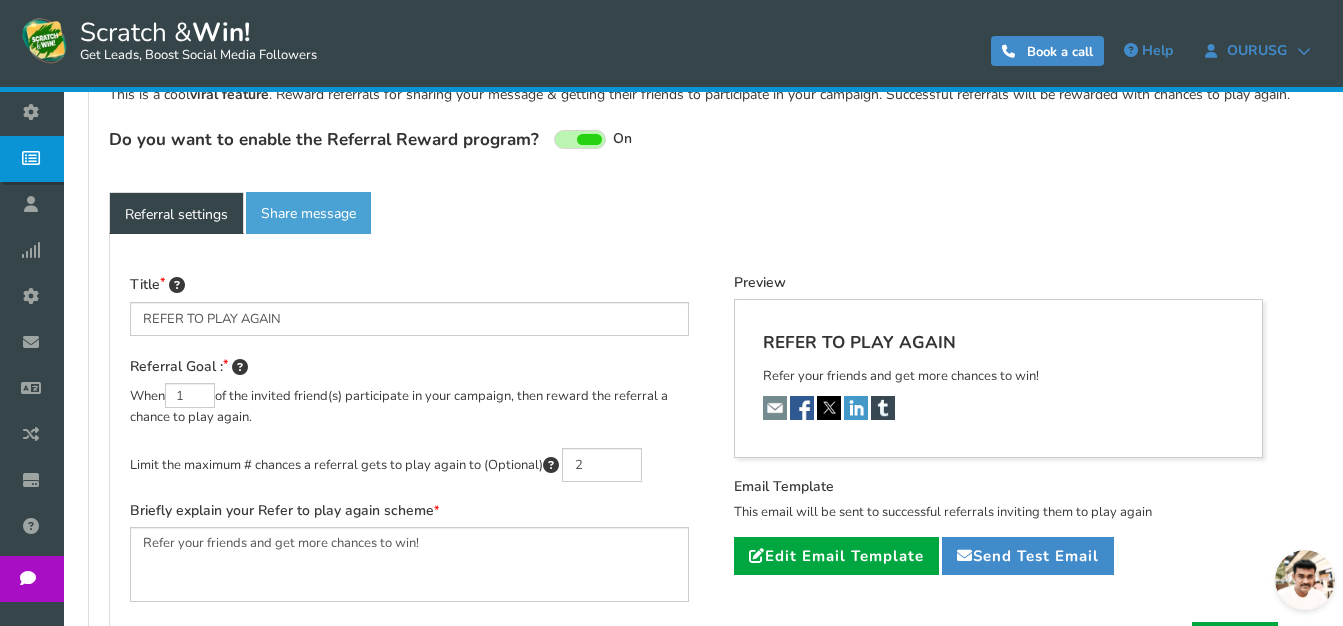 scroll, scrollTop: 668, scrollLeft: 0, axis: vertical 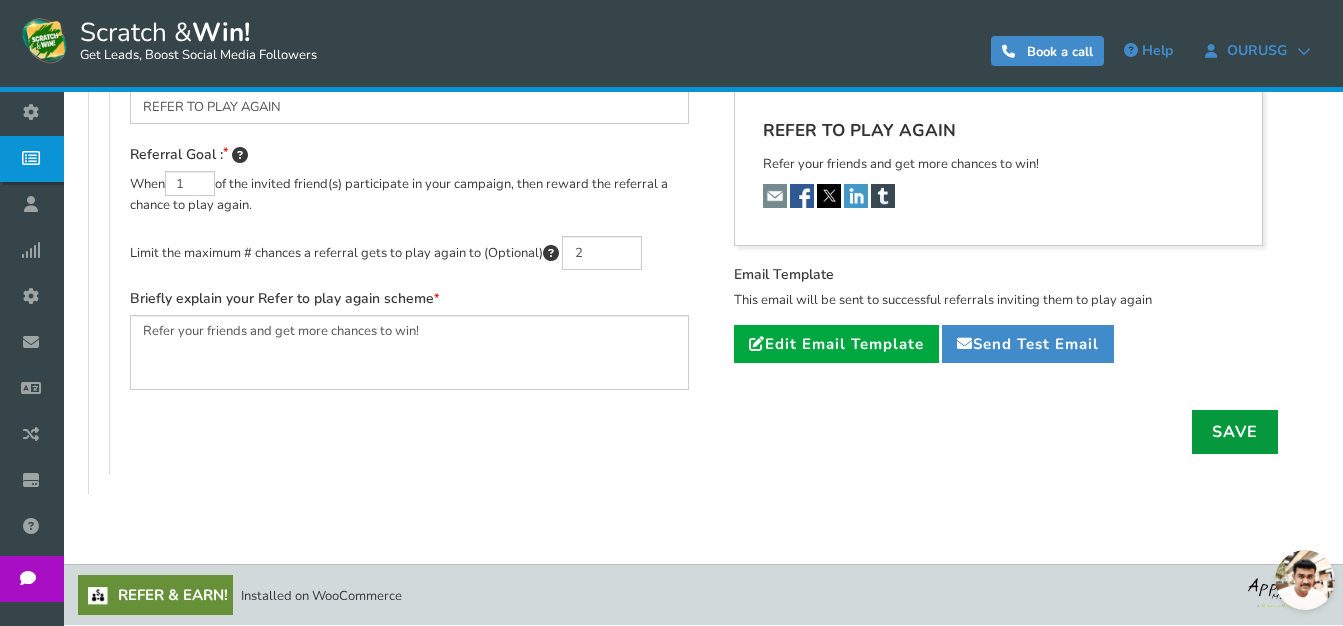 click on "Save" at bounding box center [1235, 432] 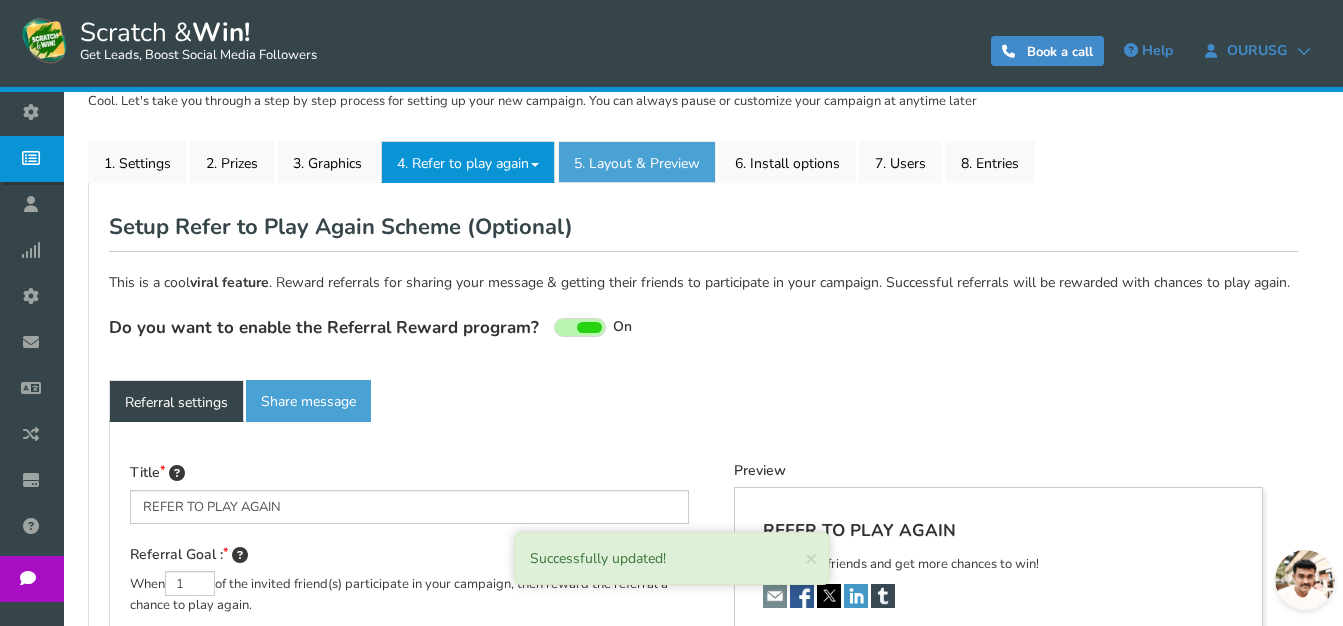 click on "5. Layout & Preview" at bounding box center [637, 162] 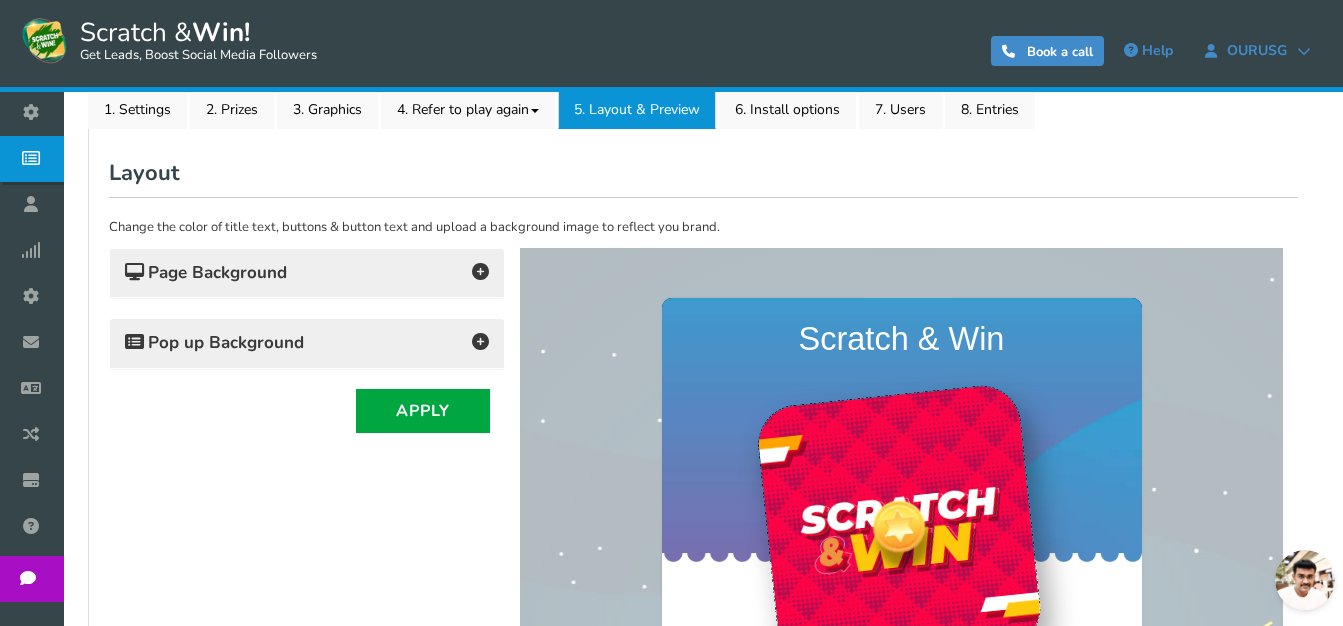 scroll, scrollTop: 368, scrollLeft: 0, axis: vertical 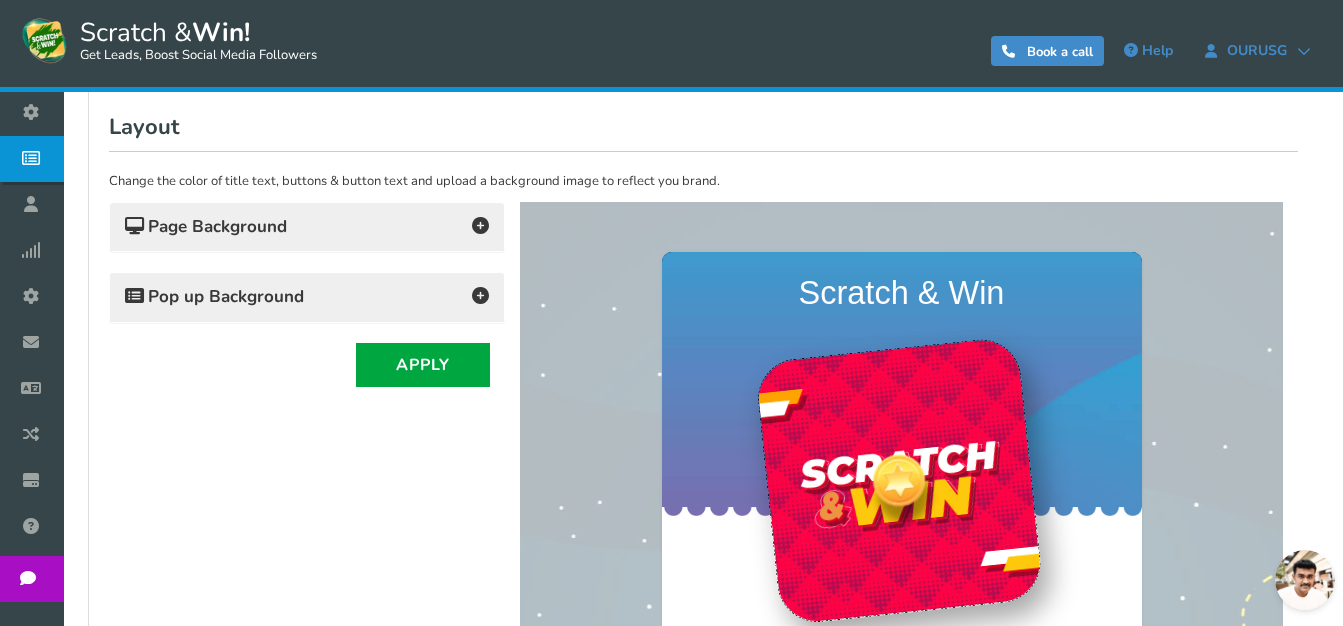 click on "Page Background" at bounding box center [307, 227] 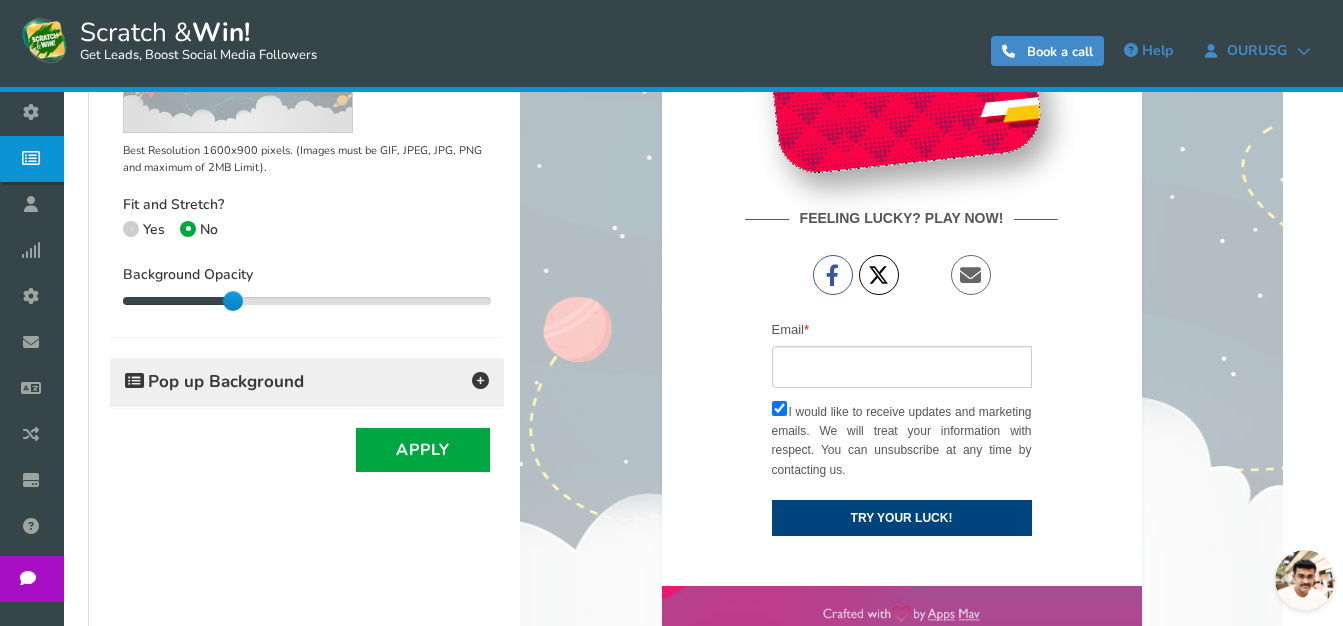 scroll, scrollTop: 768, scrollLeft: 0, axis: vertical 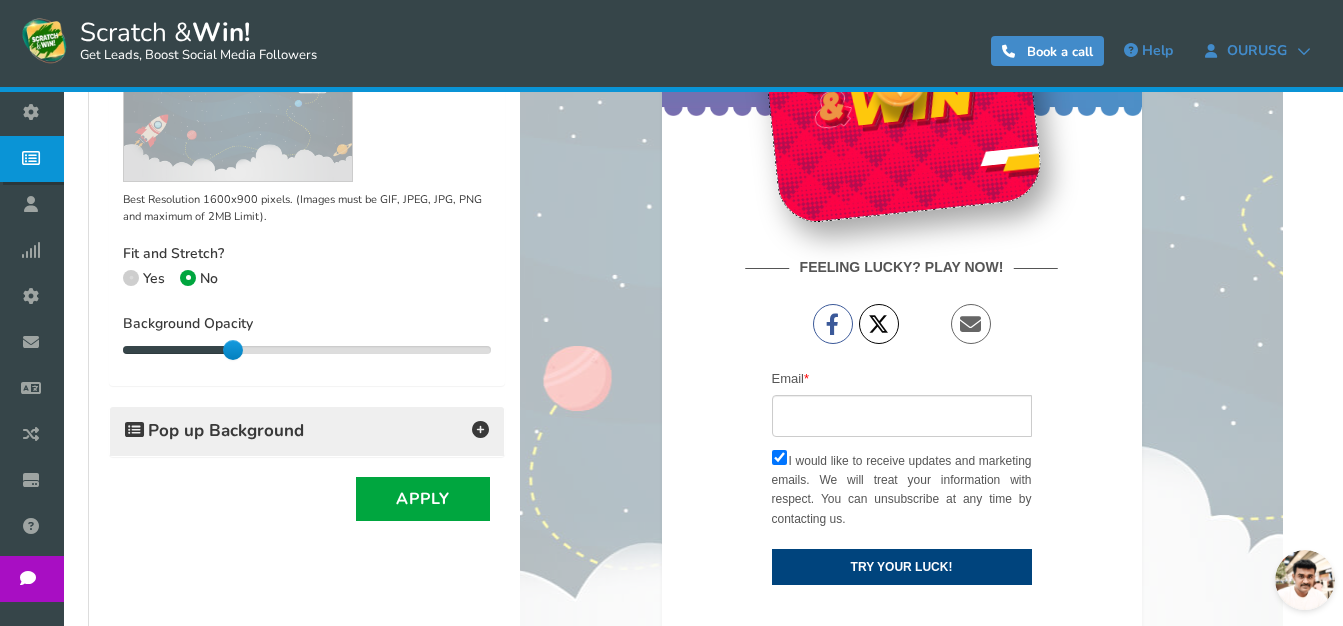 click on "Pop up Background" at bounding box center [307, 431] 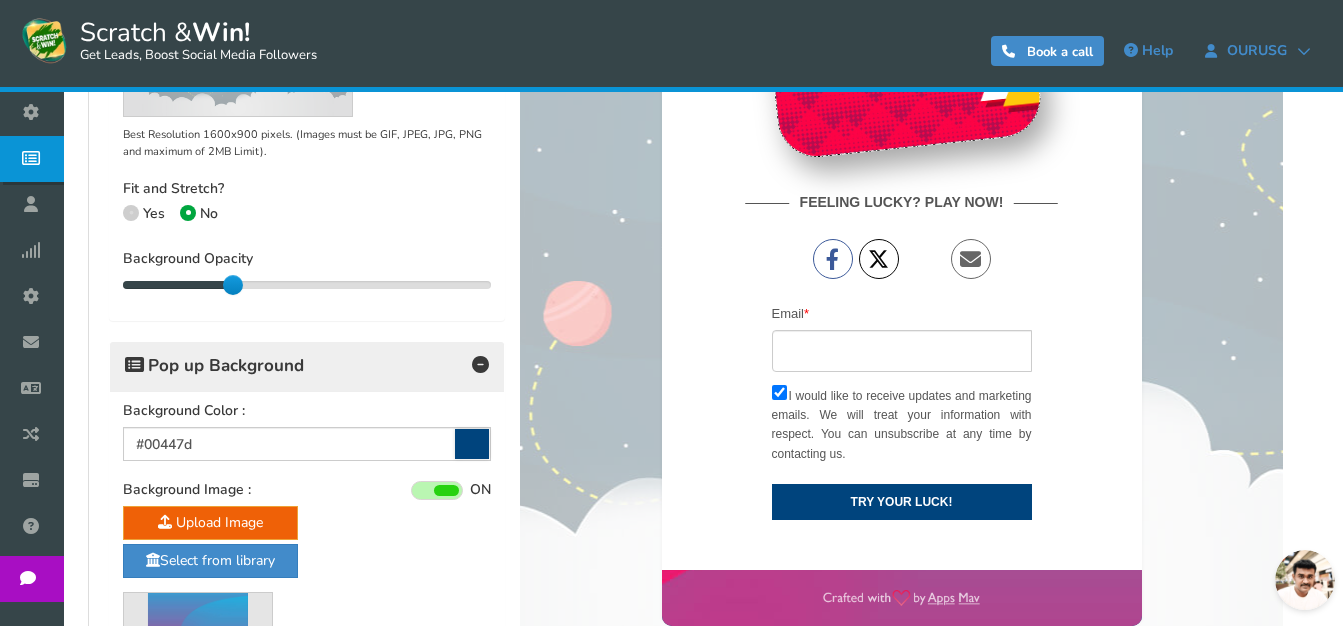 scroll, scrollTop: 868, scrollLeft: 0, axis: vertical 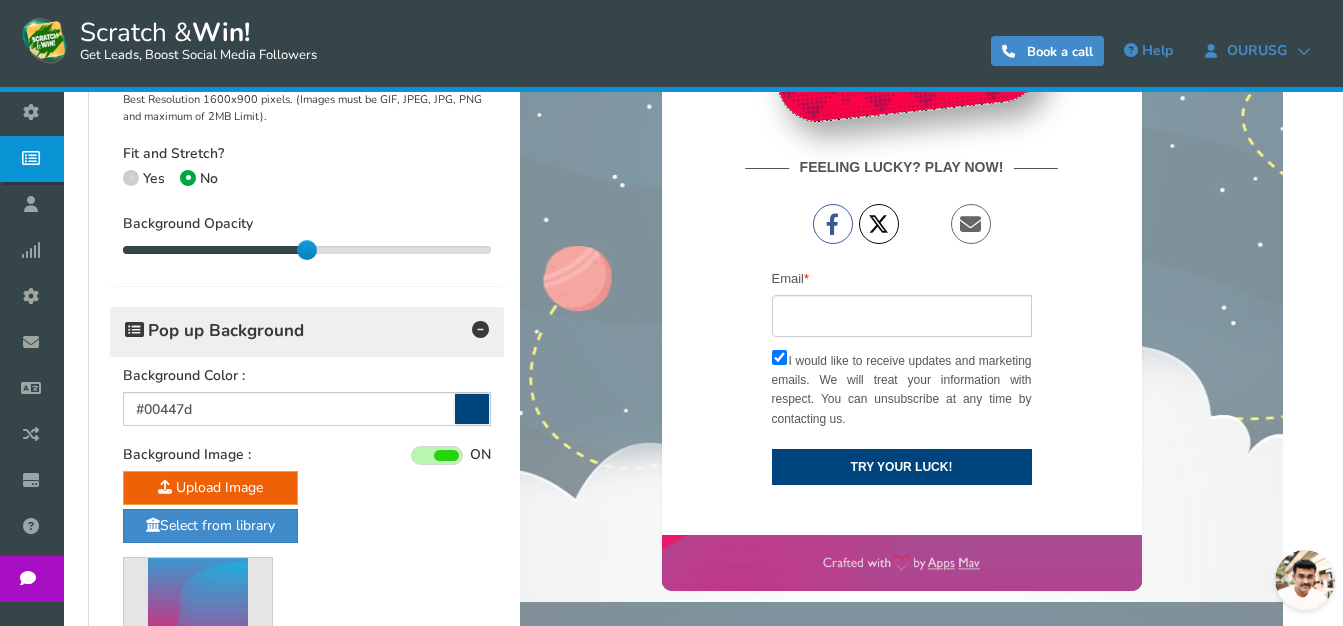 drag, startPoint x: 239, startPoint y: 242, endPoint x: 296, endPoint y: 249, distance: 57.428215 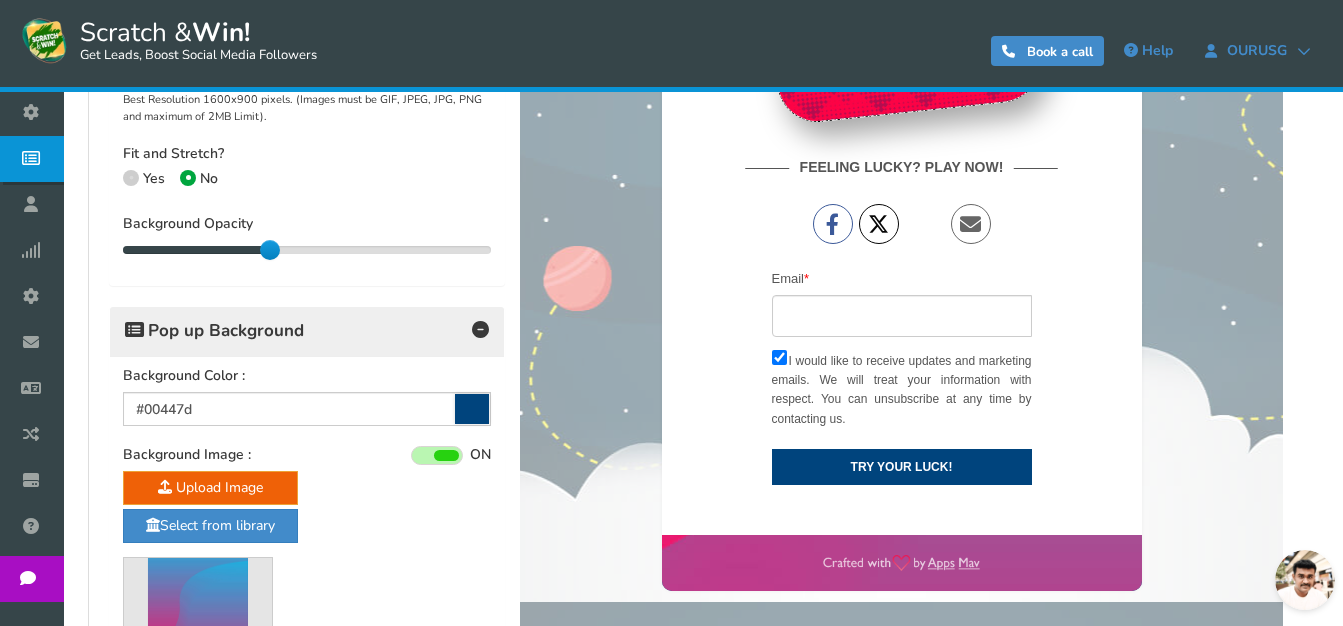 drag, startPoint x: 308, startPoint y: 249, endPoint x: 255, endPoint y: 254, distance: 53.235325 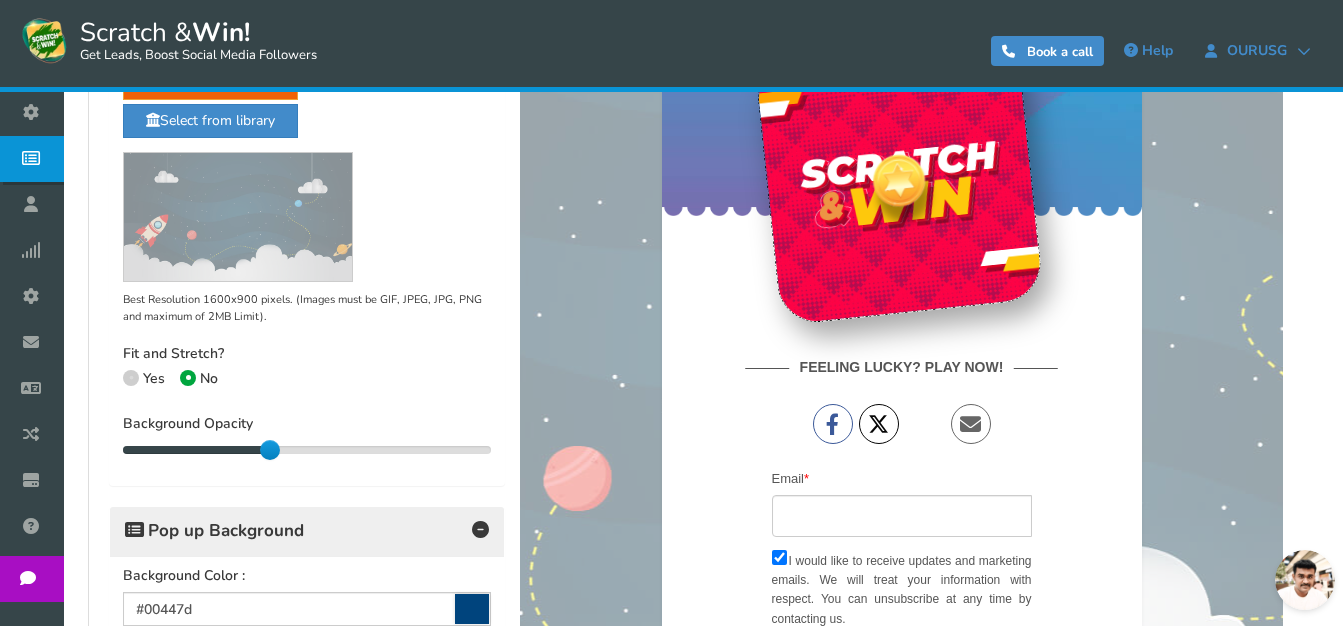 scroll, scrollTop: 568, scrollLeft: 0, axis: vertical 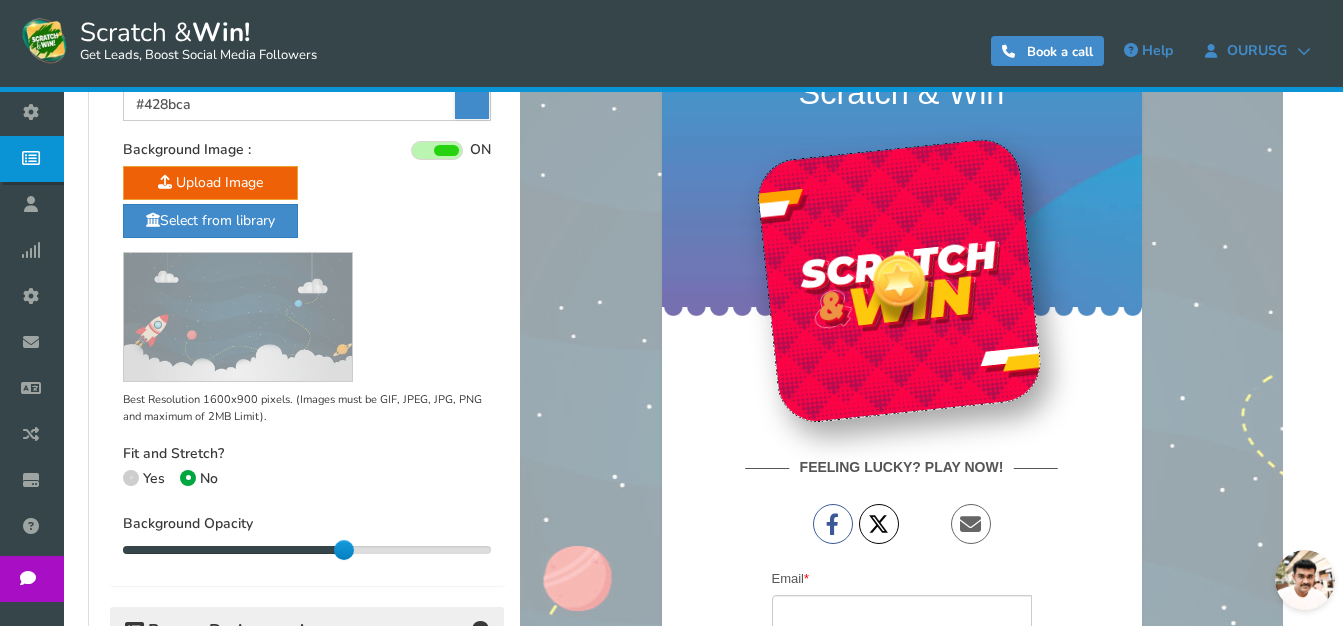 drag, startPoint x: 289, startPoint y: 543, endPoint x: 389, endPoint y: 554, distance: 100.60318 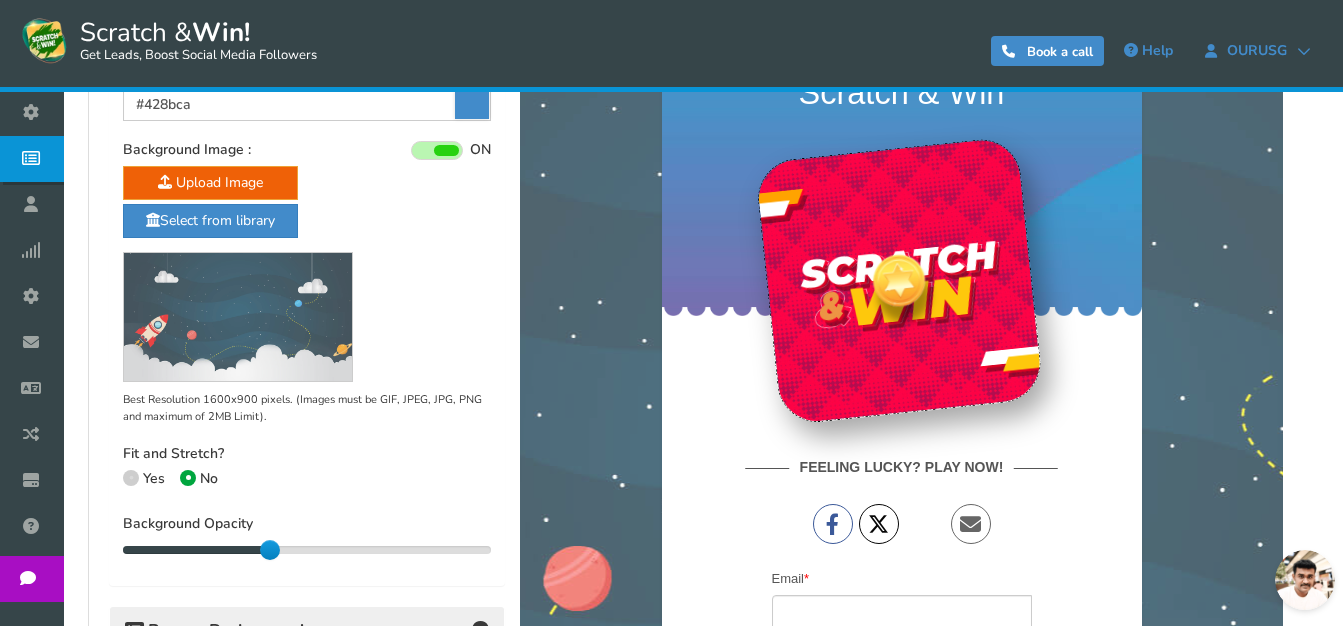 drag, startPoint x: 389, startPoint y: 554, endPoint x: 280, endPoint y: 554, distance: 109 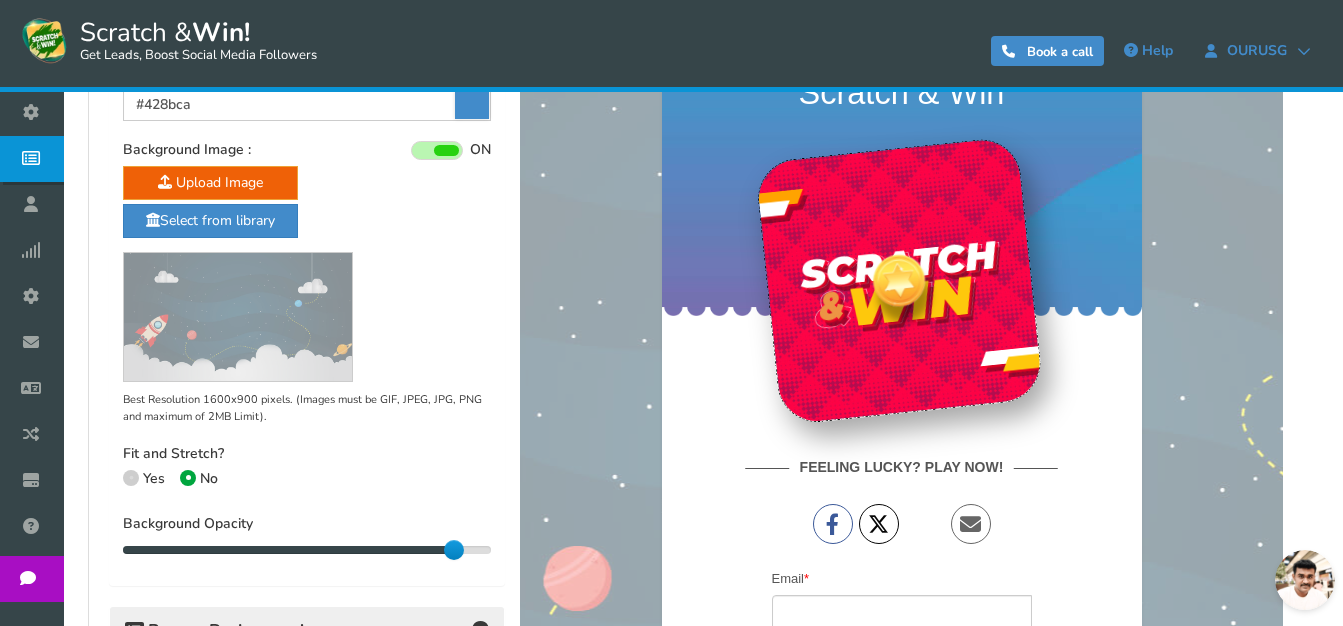 drag, startPoint x: 279, startPoint y: 554, endPoint x: 467, endPoint y: 553, distance: 188.00266 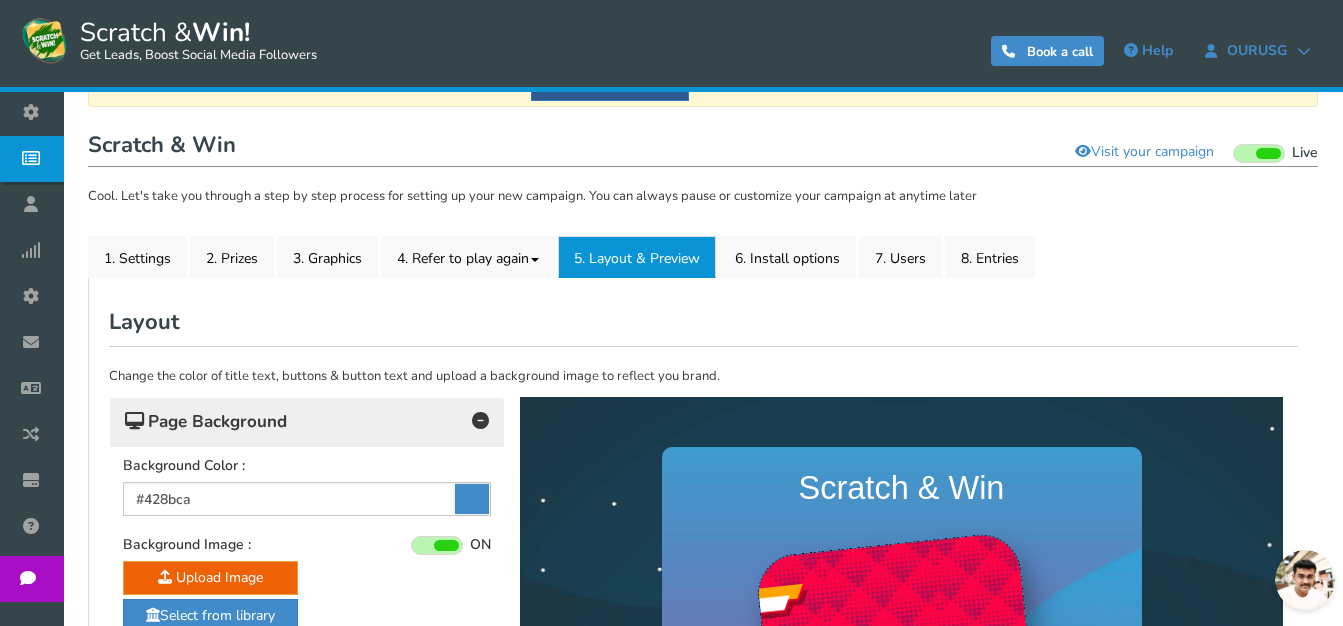 scroll, scrollTop: 0, scrollLeft: 0, axis: both 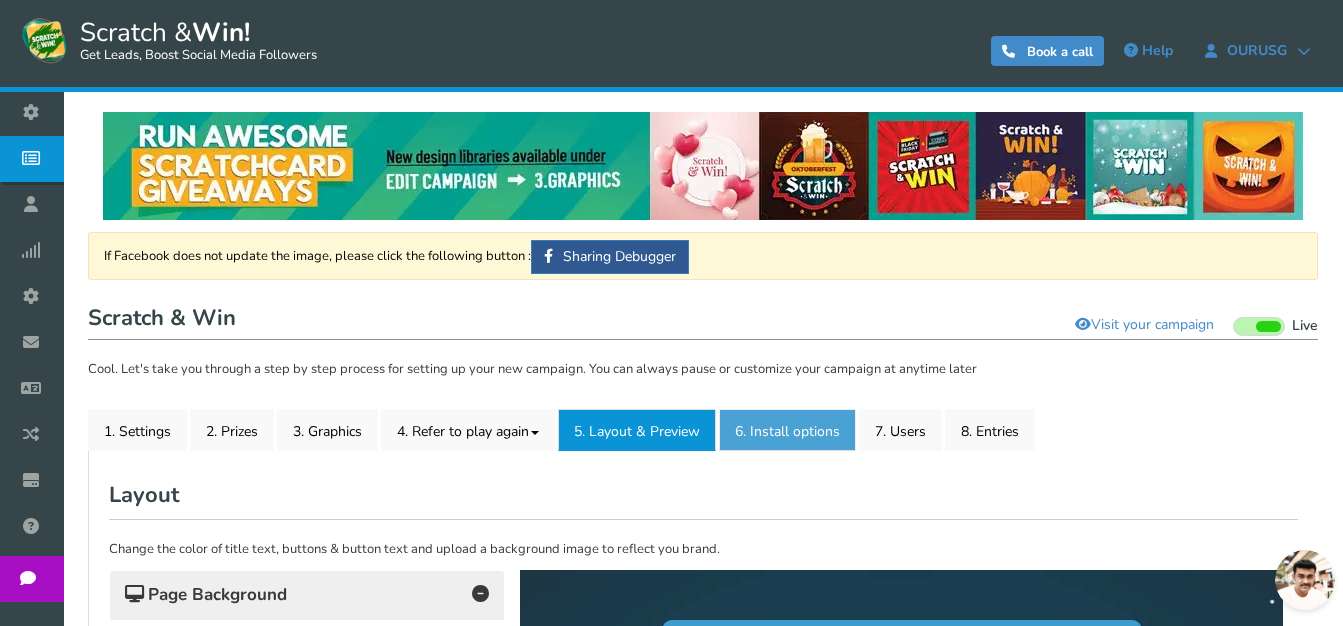 click on "6. Install options  New" at bounding box center (787, 430) 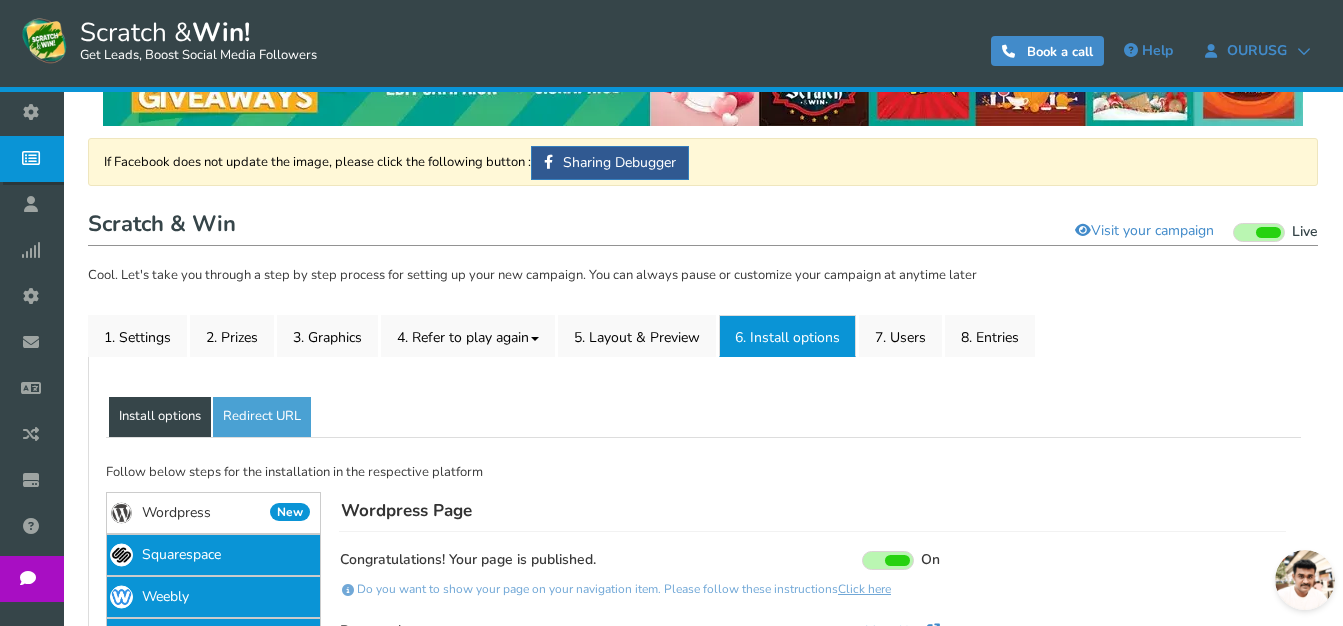scroll, scrollTop: 92, scrollLeft: 0, axis: vertical 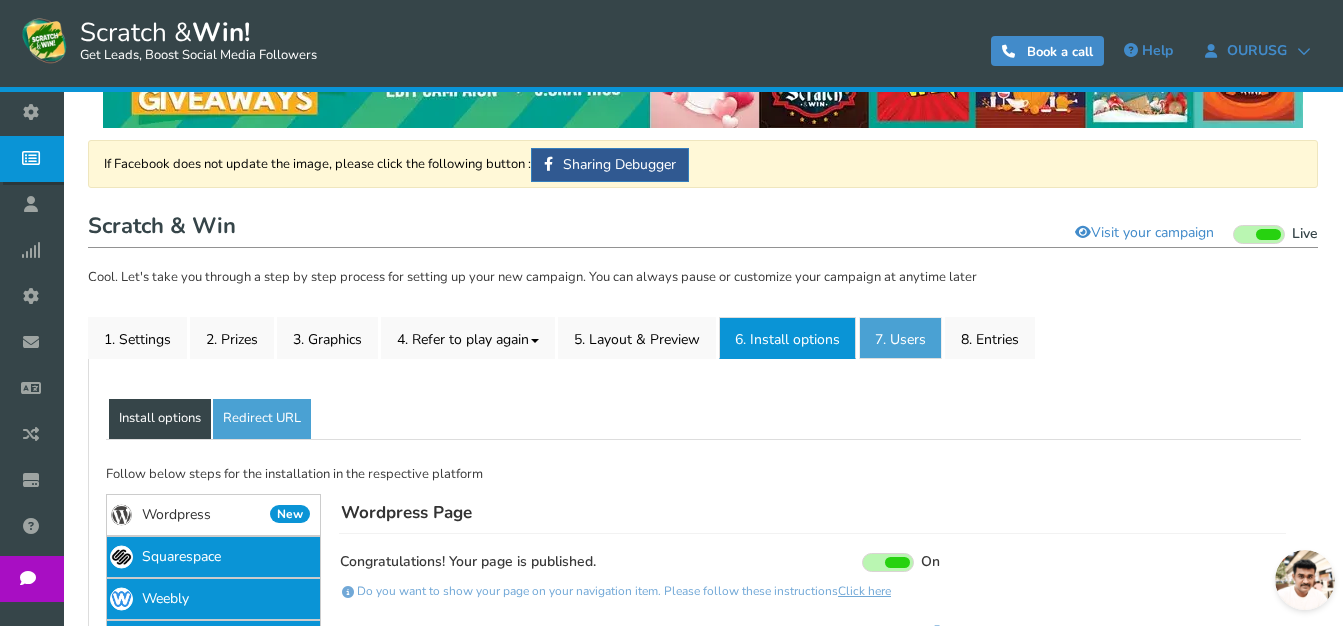 click on "7. Users" at bounding box center (900, 338) 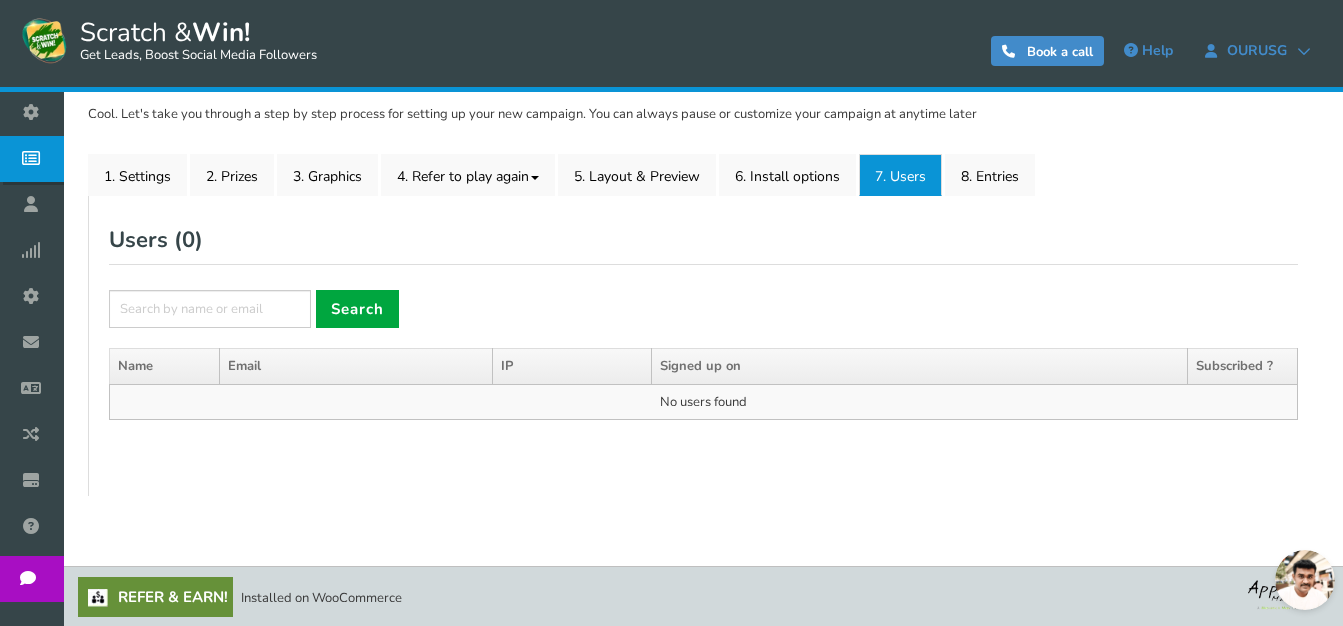 scroll, scrollTop: 257, scrollLeft: 0, axis: vertical 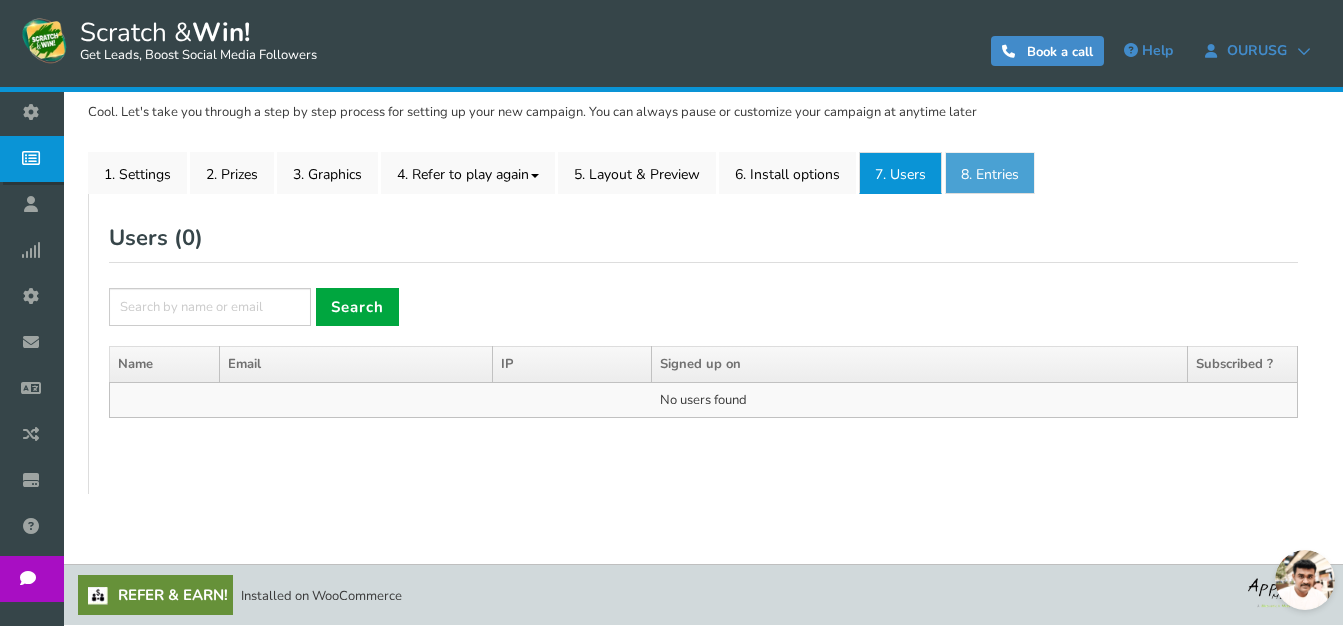 click on "8. Entries" at bounding box center (990, 173) 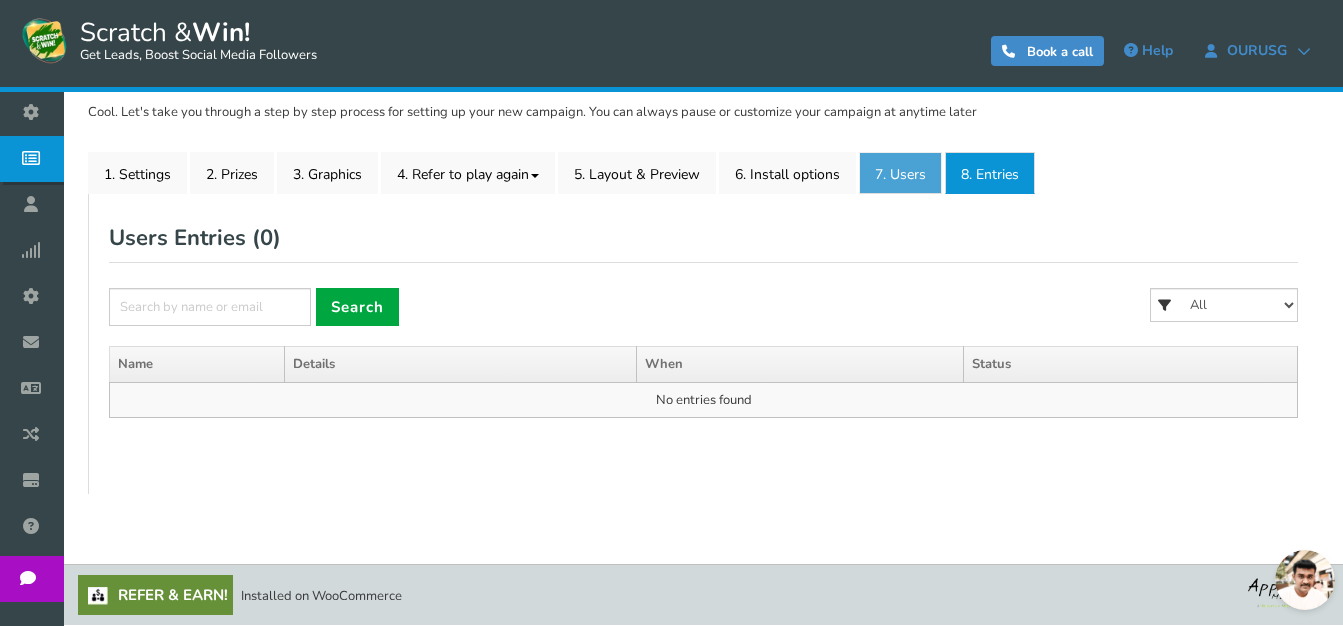 click on "7. Users" at bounding box center [900, 173] 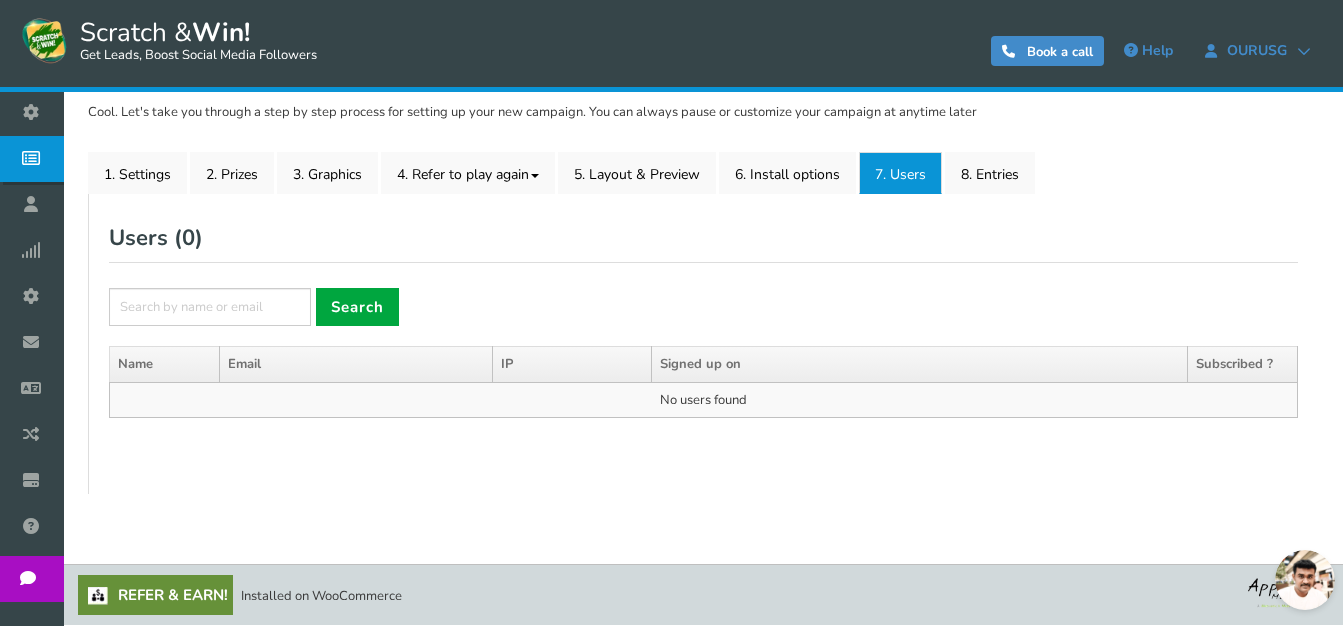 click on "Subscribed ?" at bounding box center [1243, 365] 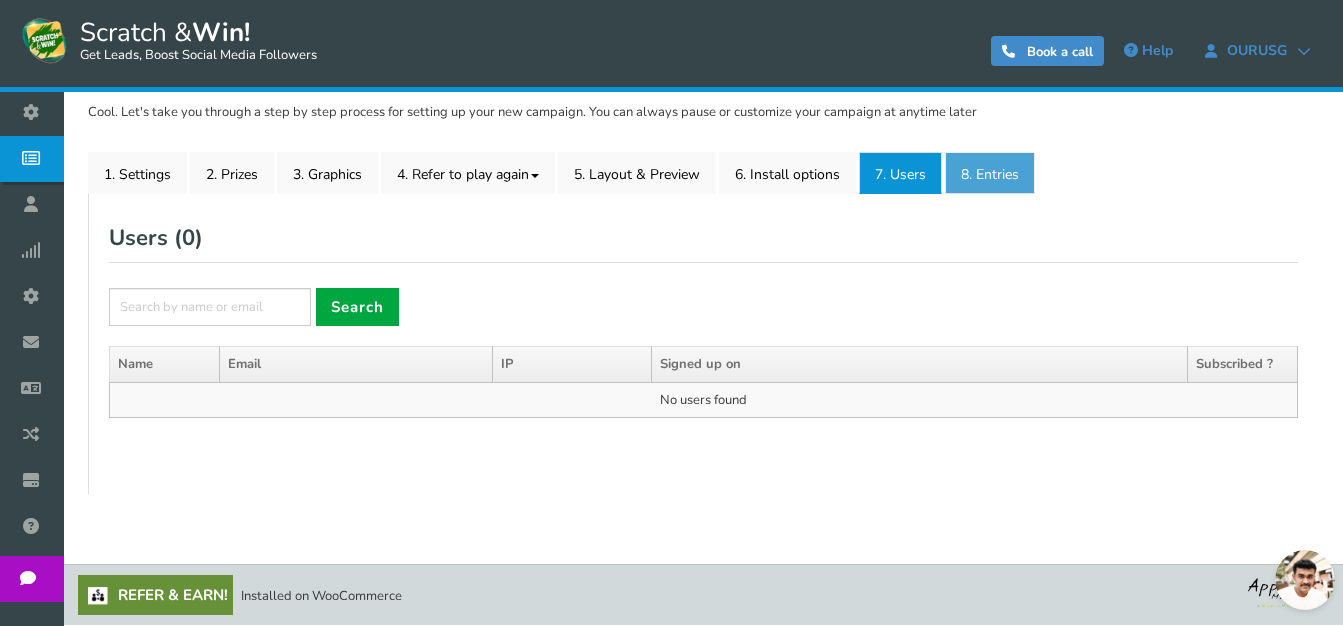 click on "8. Entries" at bounding box center (990, 173) 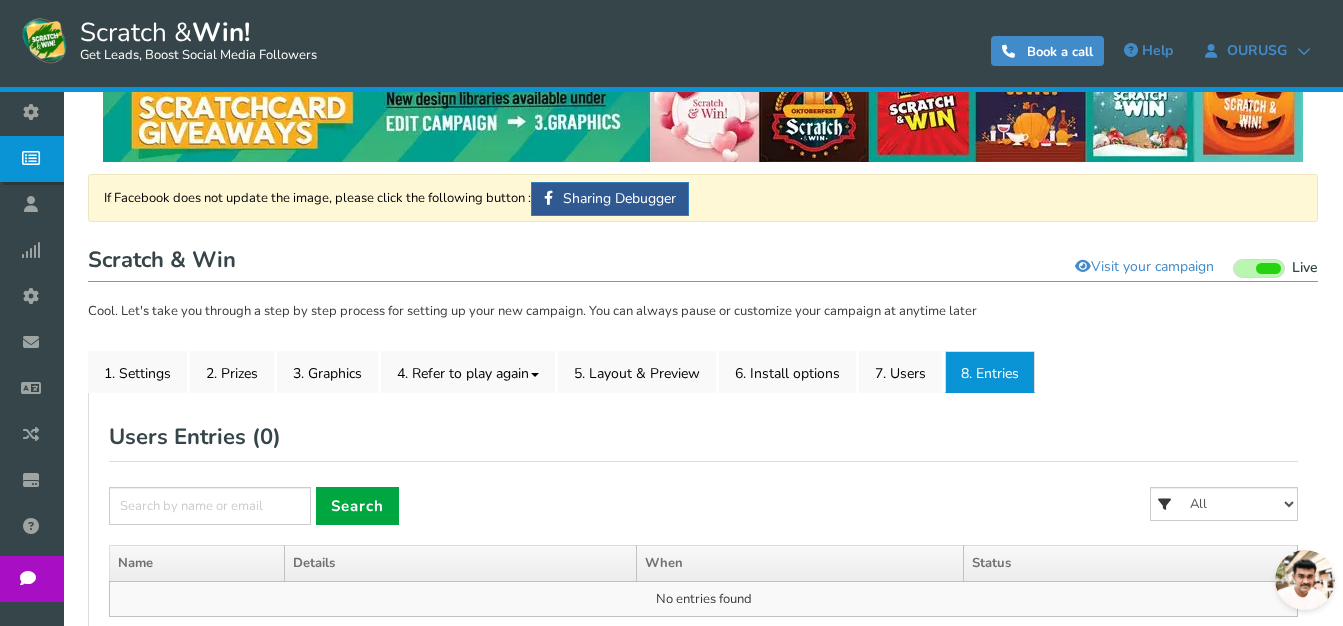 scroll, scrollTop: 57, scrollLeft: 0, axis: vertical 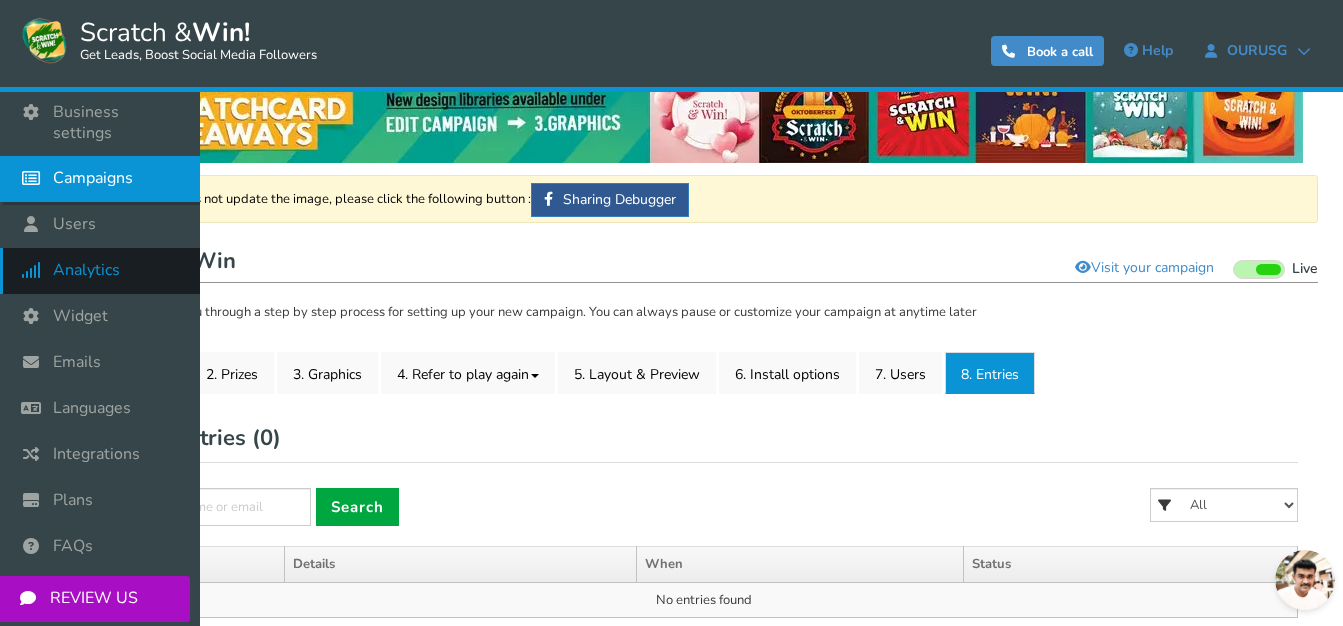 click on "Analytics" at bounding box center [86, 270] 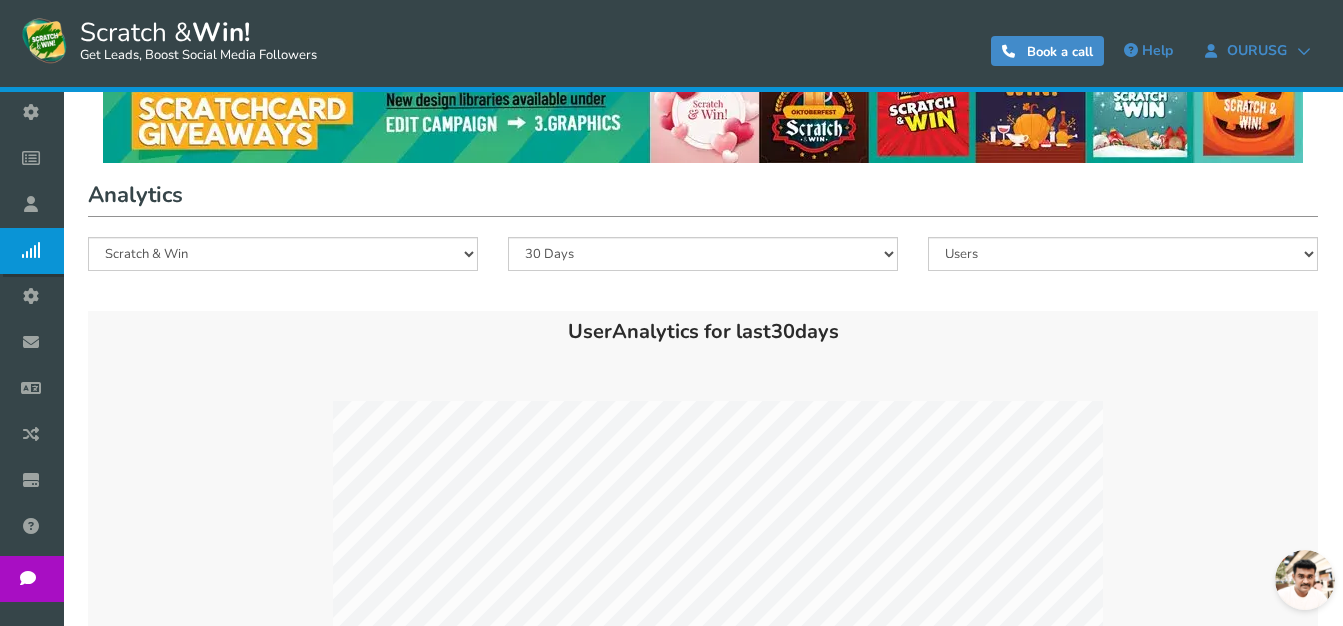 scroll, scrollTop: 0, scrollLeft: 0, axis: both 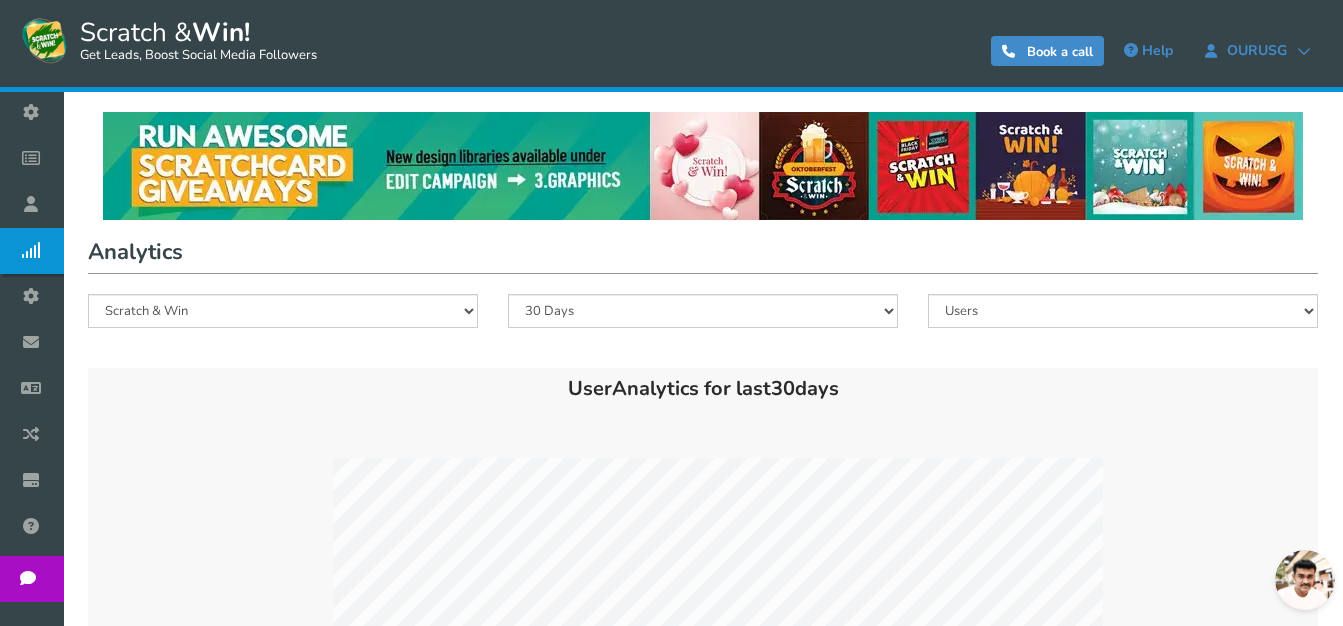 click on "Analytics
[PERSON_NAME] & Win [PERSON_NAME] & Win
All
180 Days
90 Days
30 Days
7 Days
Users
Entries
Referral Signups" at bounding box center [703, 291] 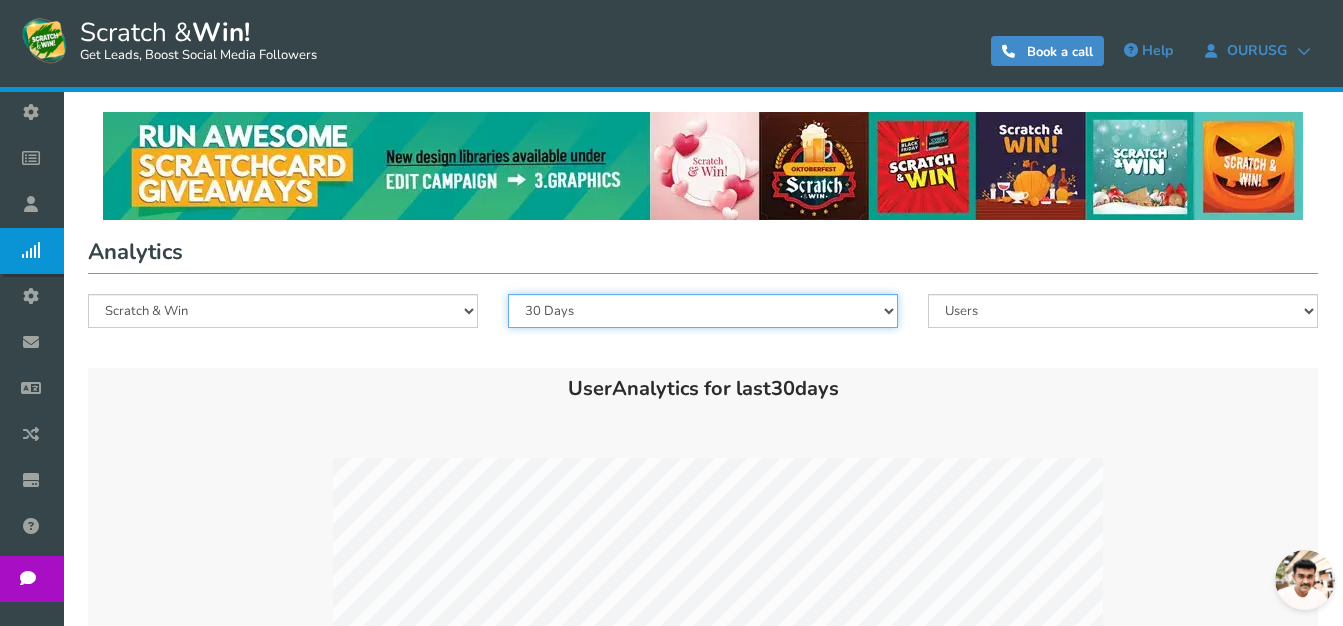 click on "All
180 Days
90 Days
30 Days
7 Days" at bounding box center (703, 311) 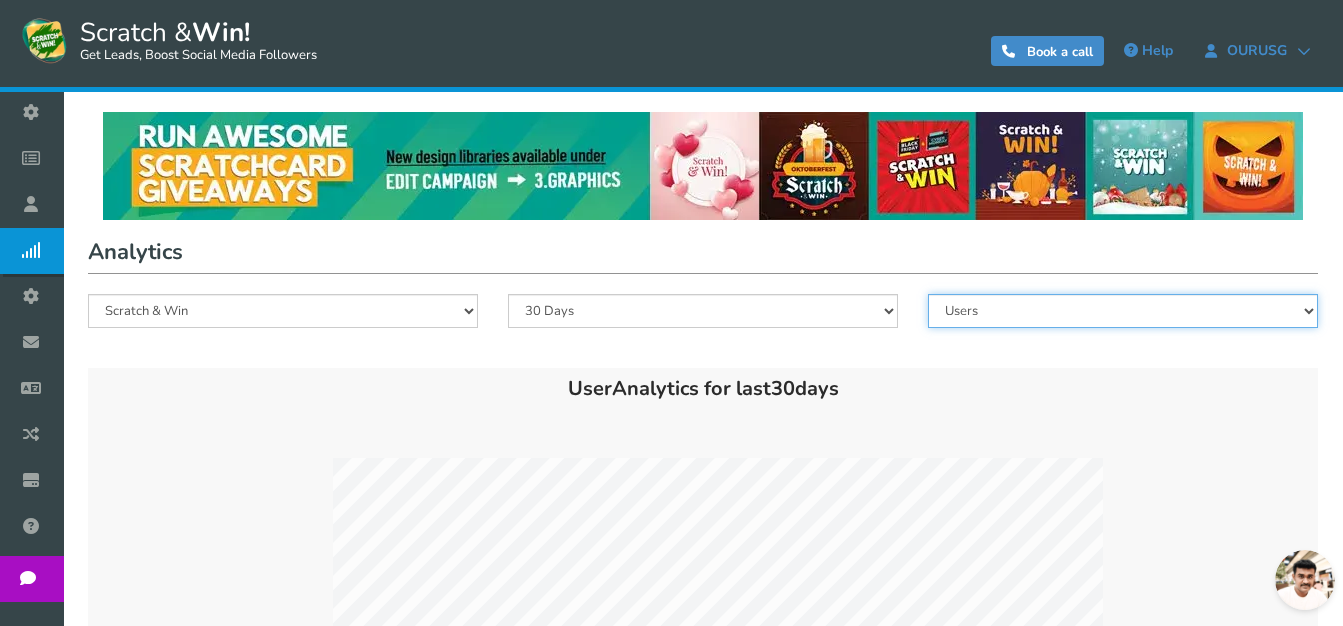 click on "Users
Entries
Referral Signups" at bounding box center [1123, 311] 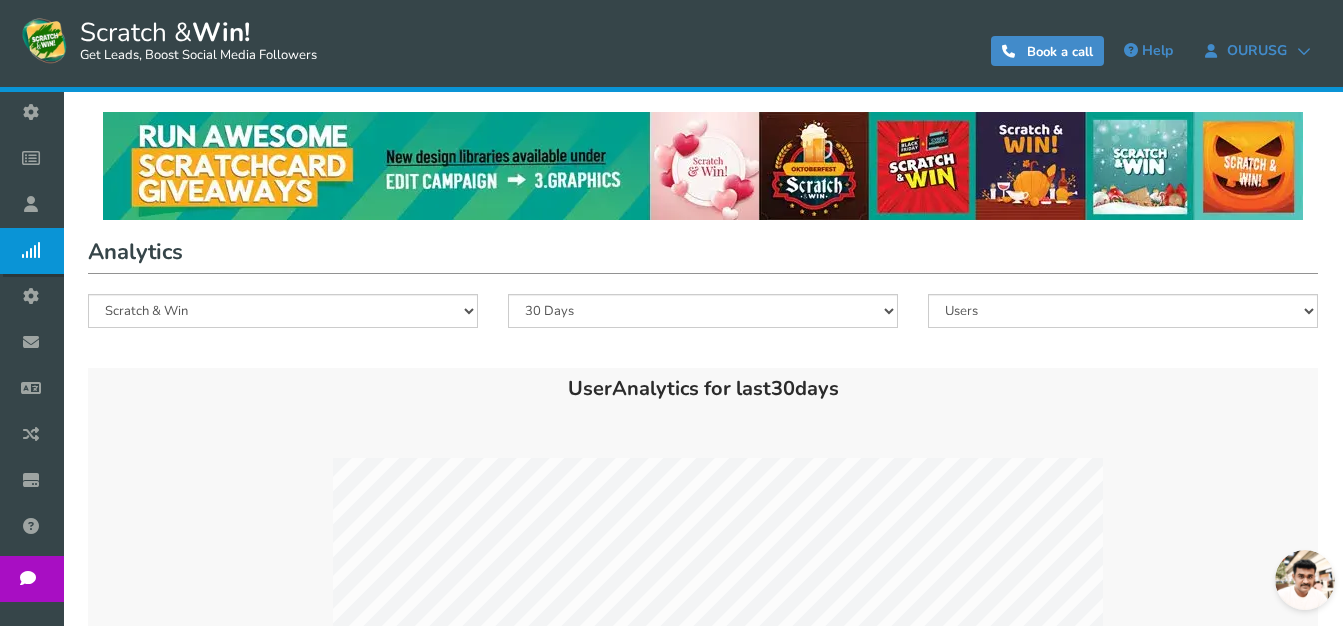 click on "Analytics" at bounding box center (703, 254) 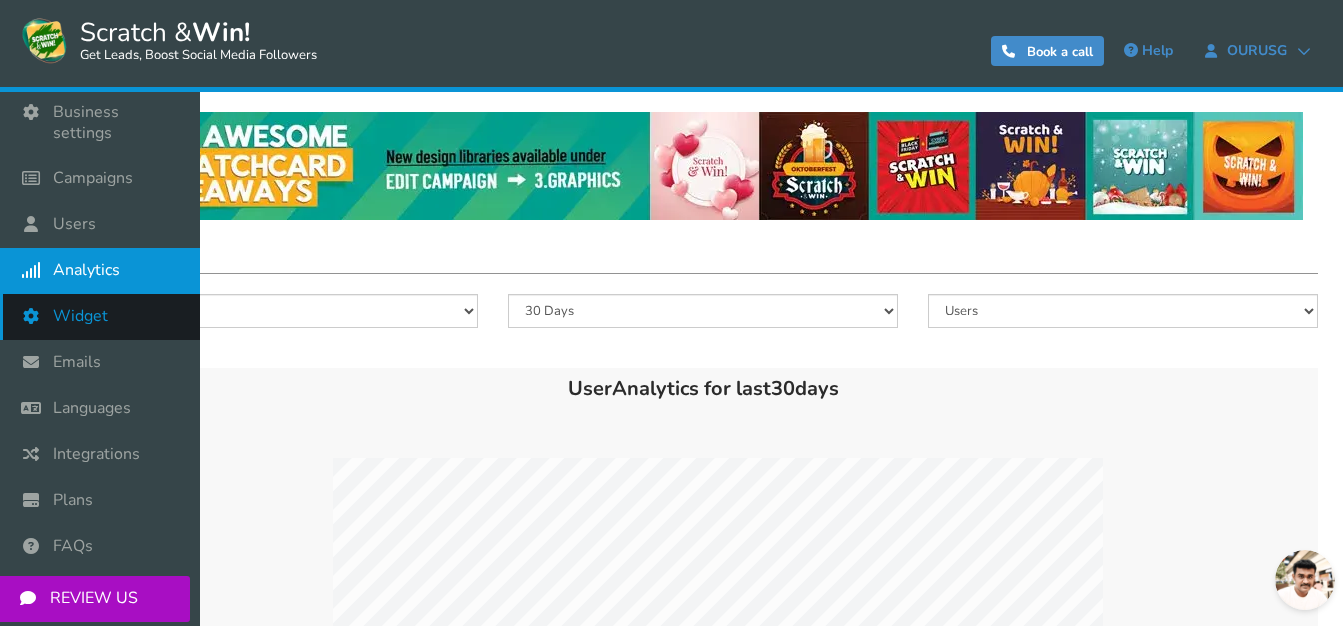click at bounding box center (36, 316) 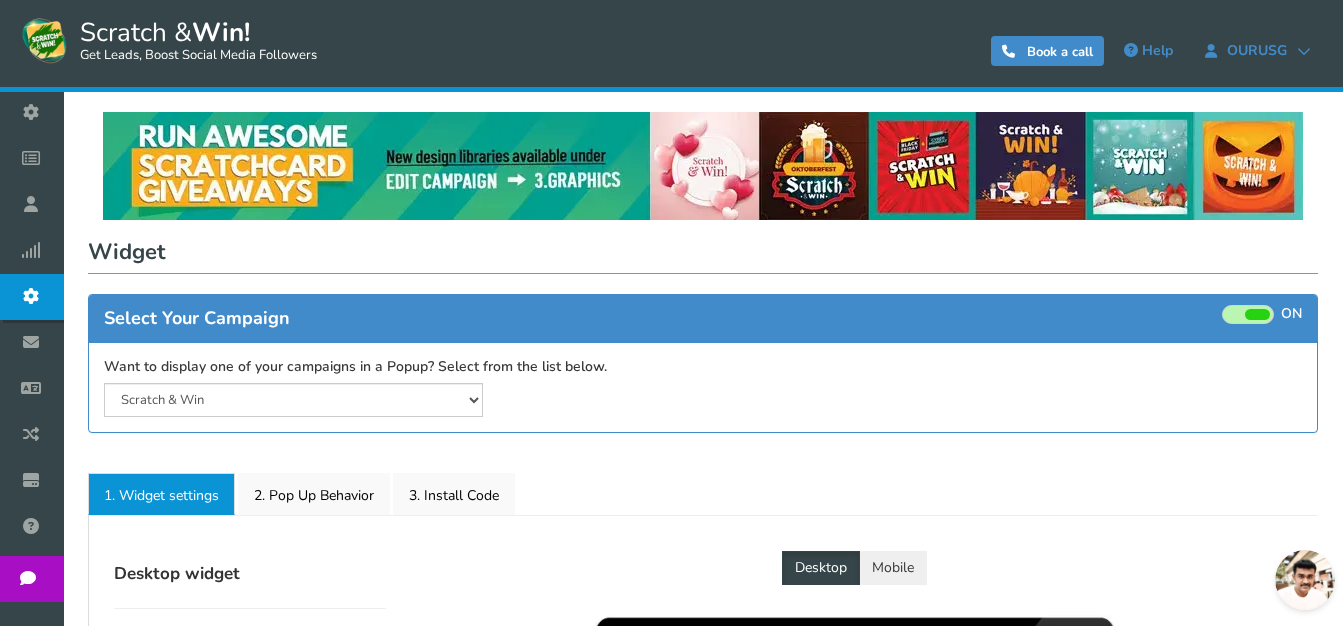 select on "mid-bottom-bar" 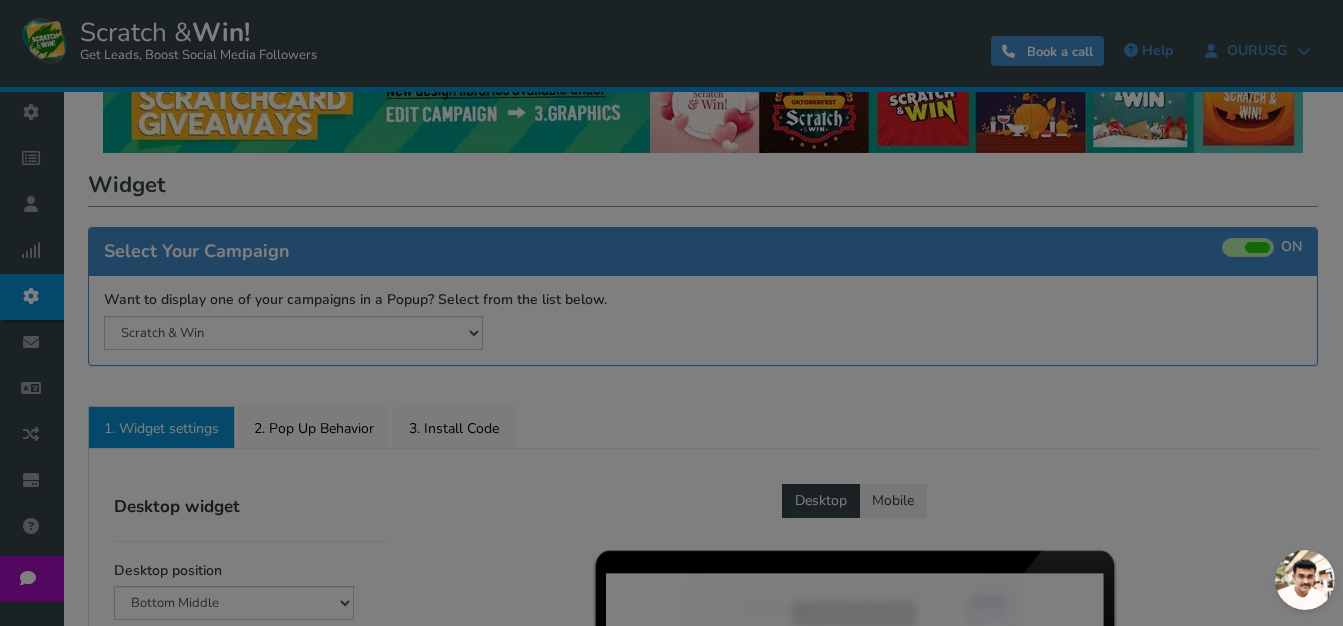 radio on "true" 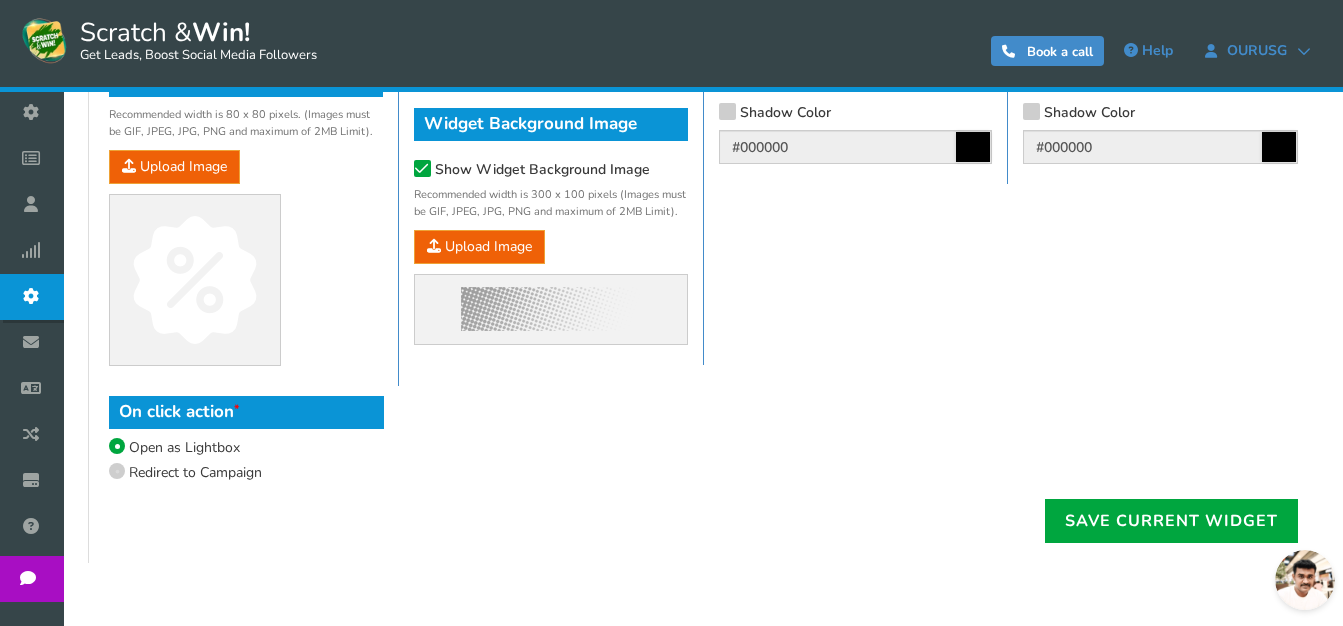 scroll, scrollTop: 1350, scrollLeft: 0, axis: vertical 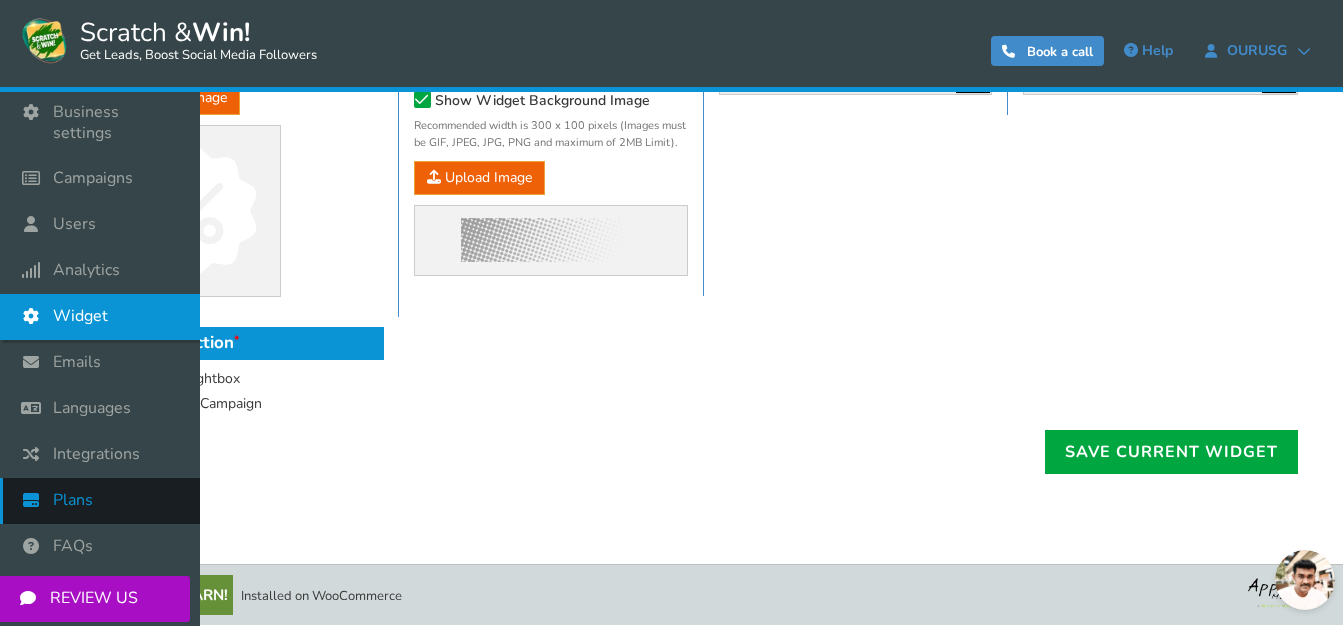 click on "Plans" at bounding box center [100, 501] 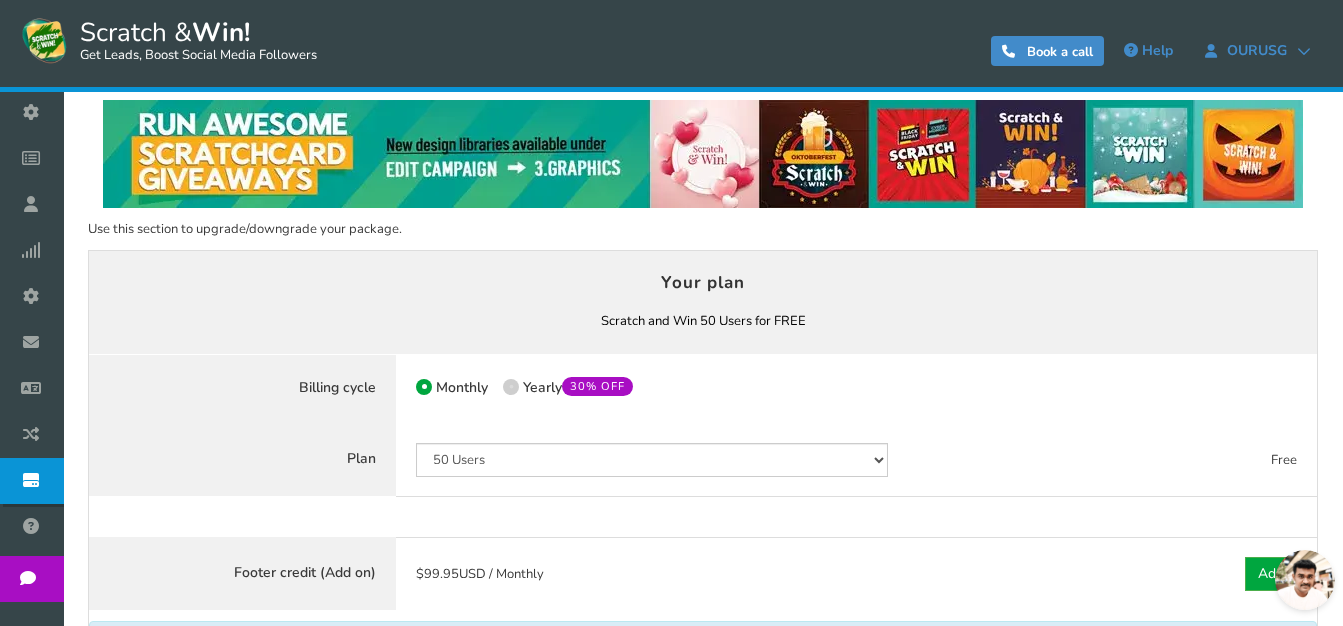scroll, scrollTop: 0, scrollLeft: 0, axis: both 